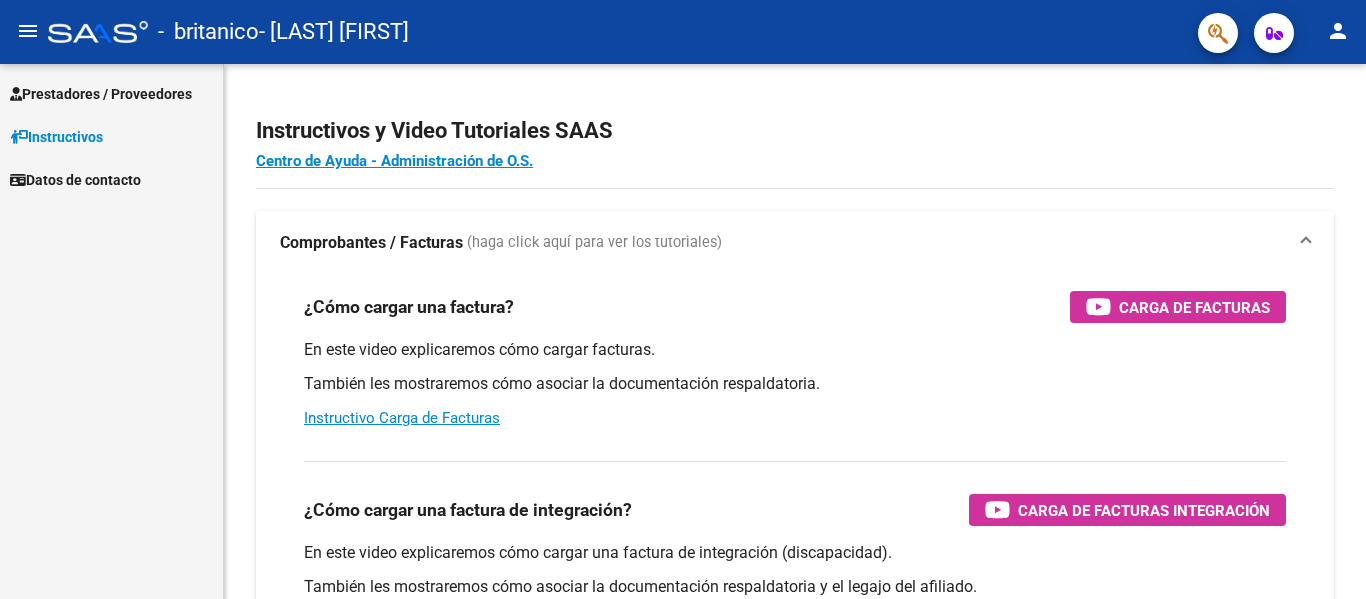 scroll, scrollTop: 0, scrollLeft: 0, axis: both 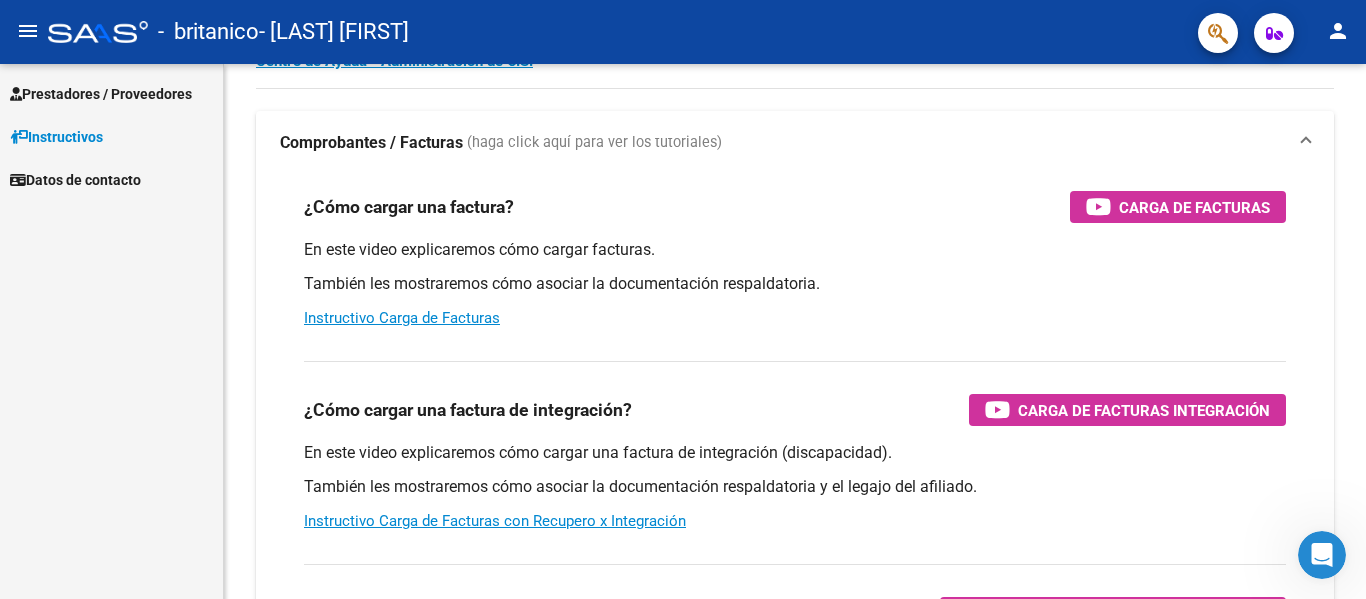 click on "Prestadores / Proveedores" at bounding box center (101, 94) 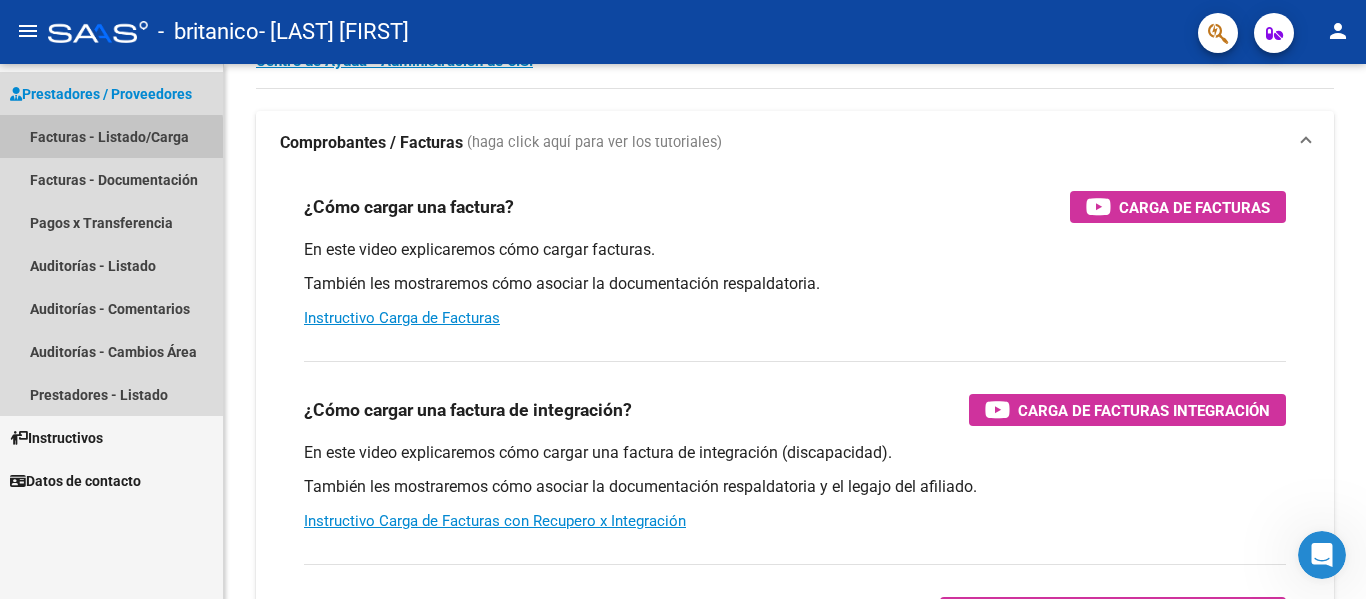 click on "Facturas - Listado/Carga" at bounding box center (111, 136) 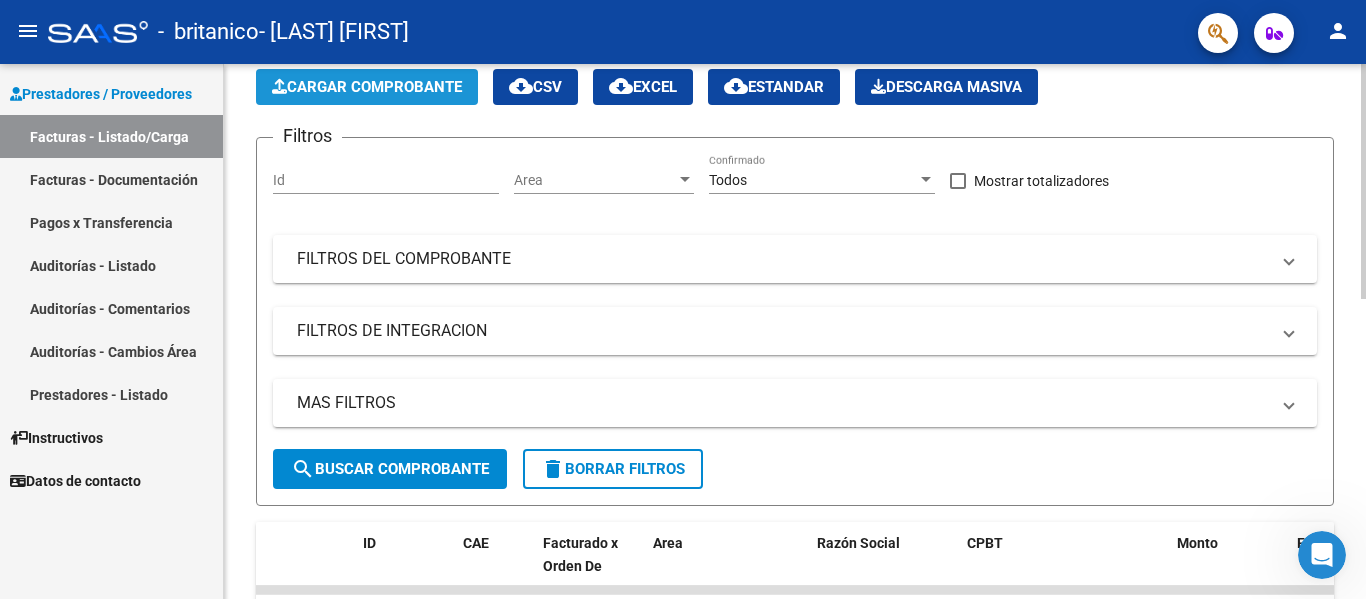 click on "Cargar Comprobante" 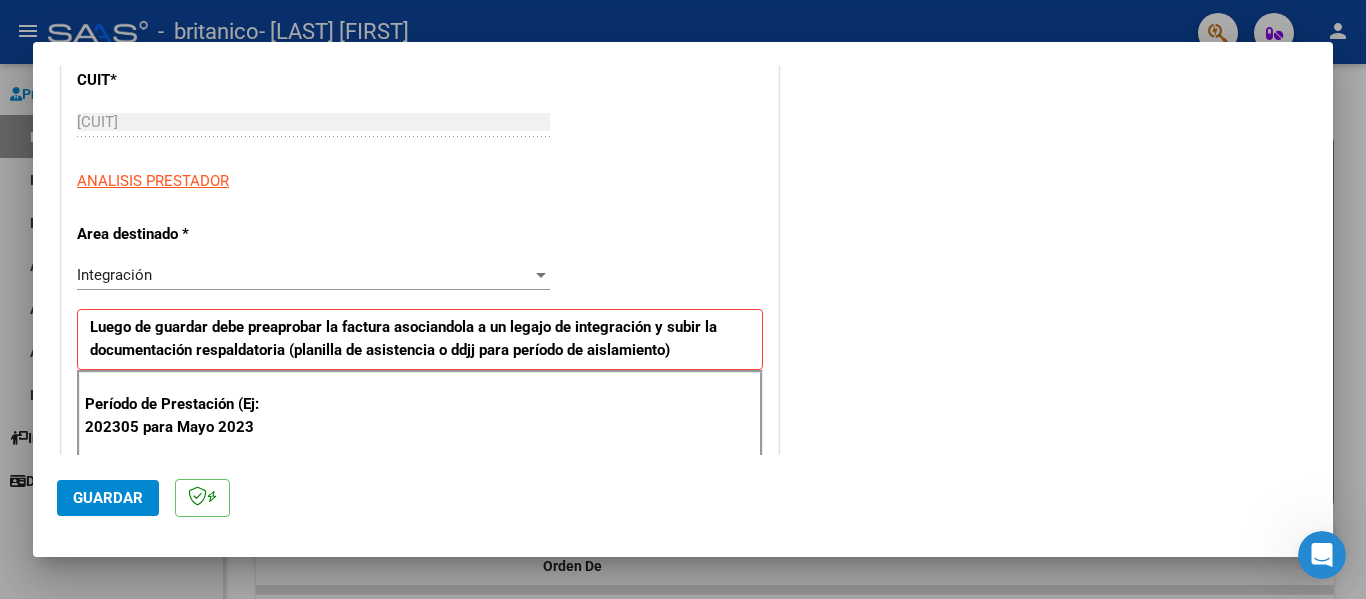 scroll, scrollTop: 300, scrollLeft: 0, axis: vertical 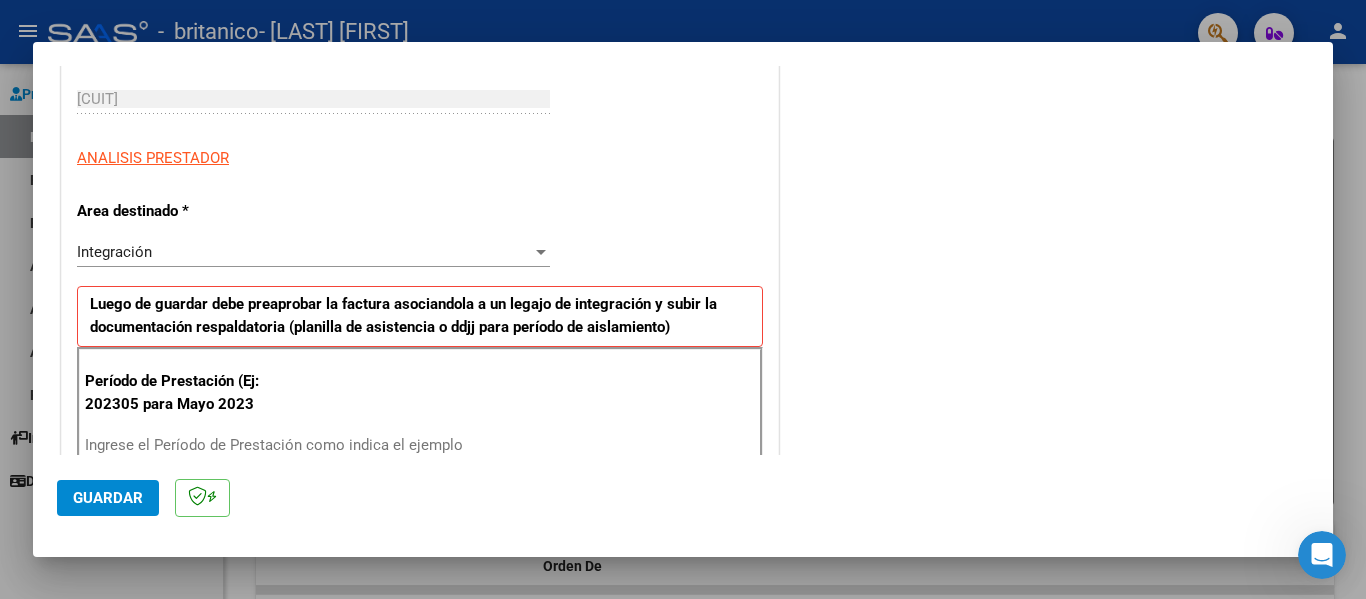 click on "Integración Seleccionar Area" at bounding box center [313, 261] 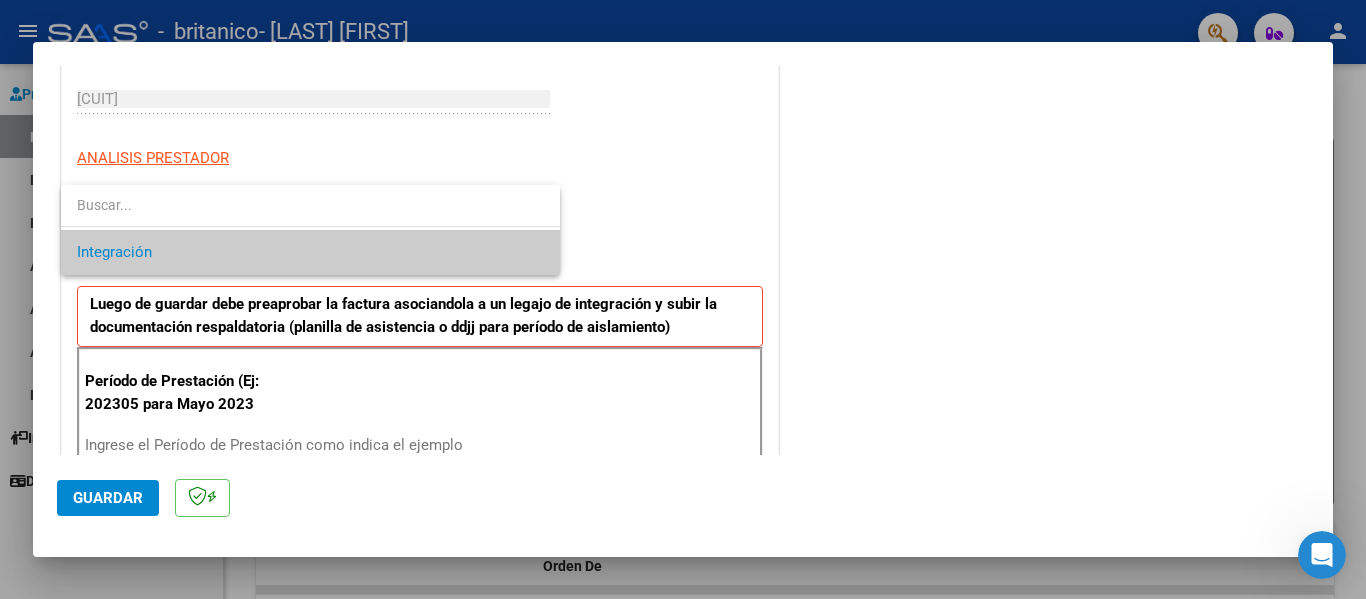 click on "Integración" at bounding box center [310, 252] 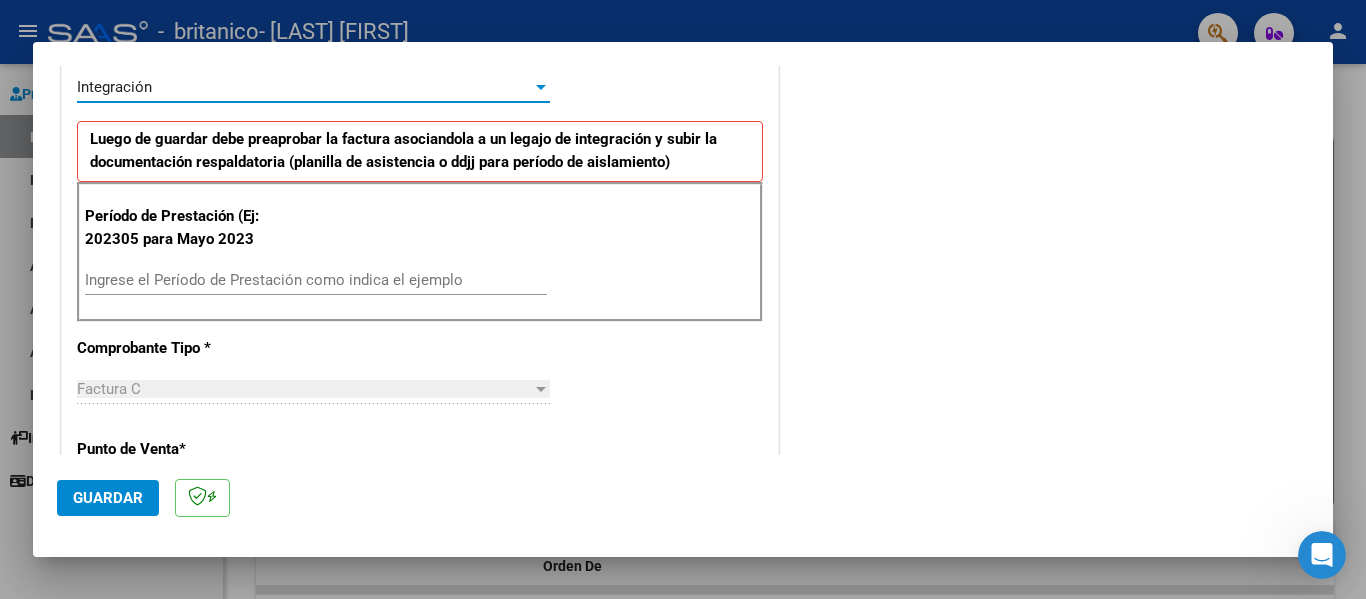 scroll, scrollTop: 500, scrollLeft: 0, axis: vertical 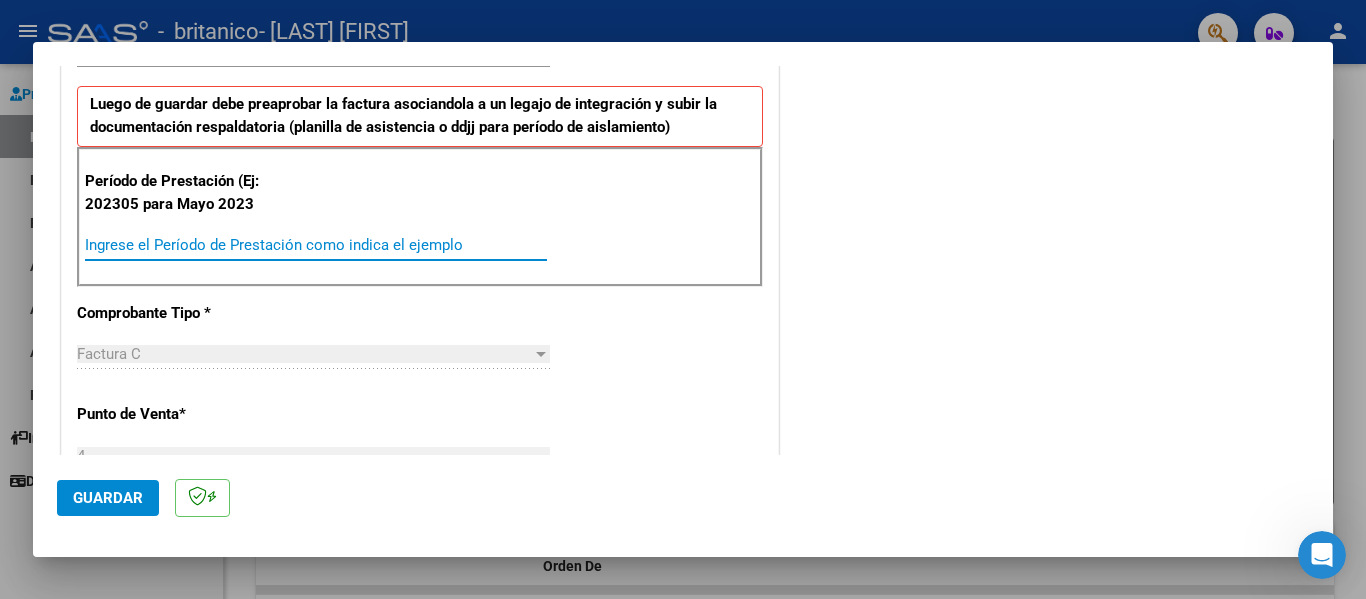 click on "Ingrese el Período de Prestación como indica el ejemplo" at bounding box center [316, 245] 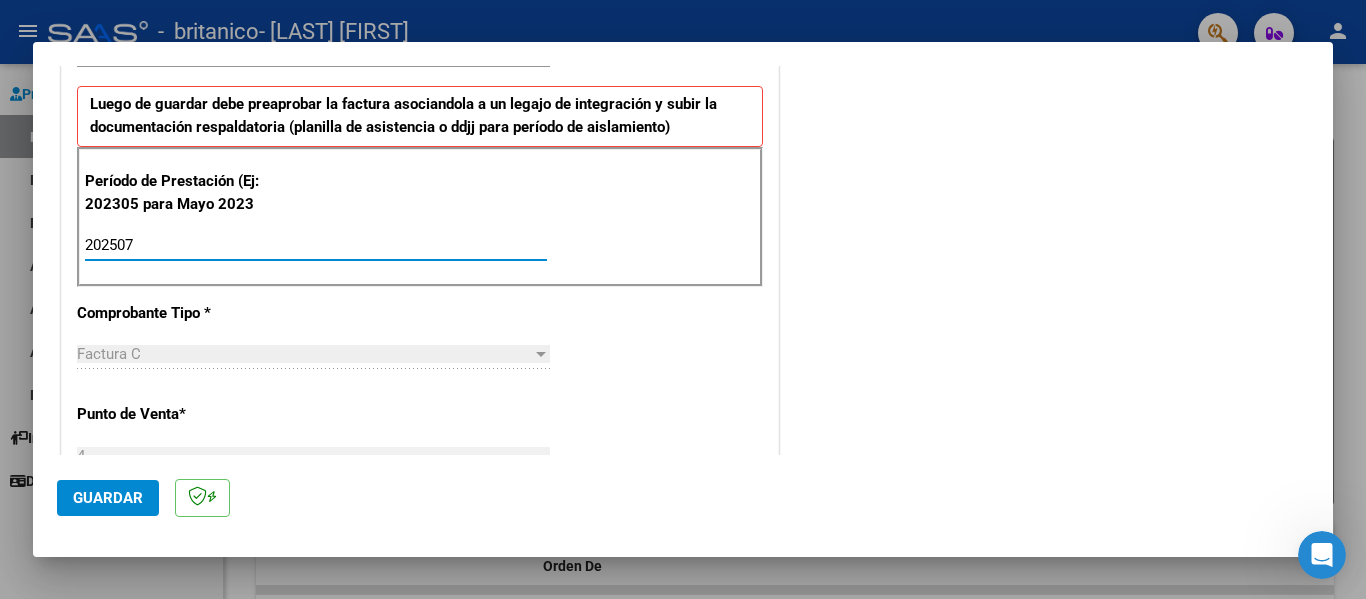 type on "202507" 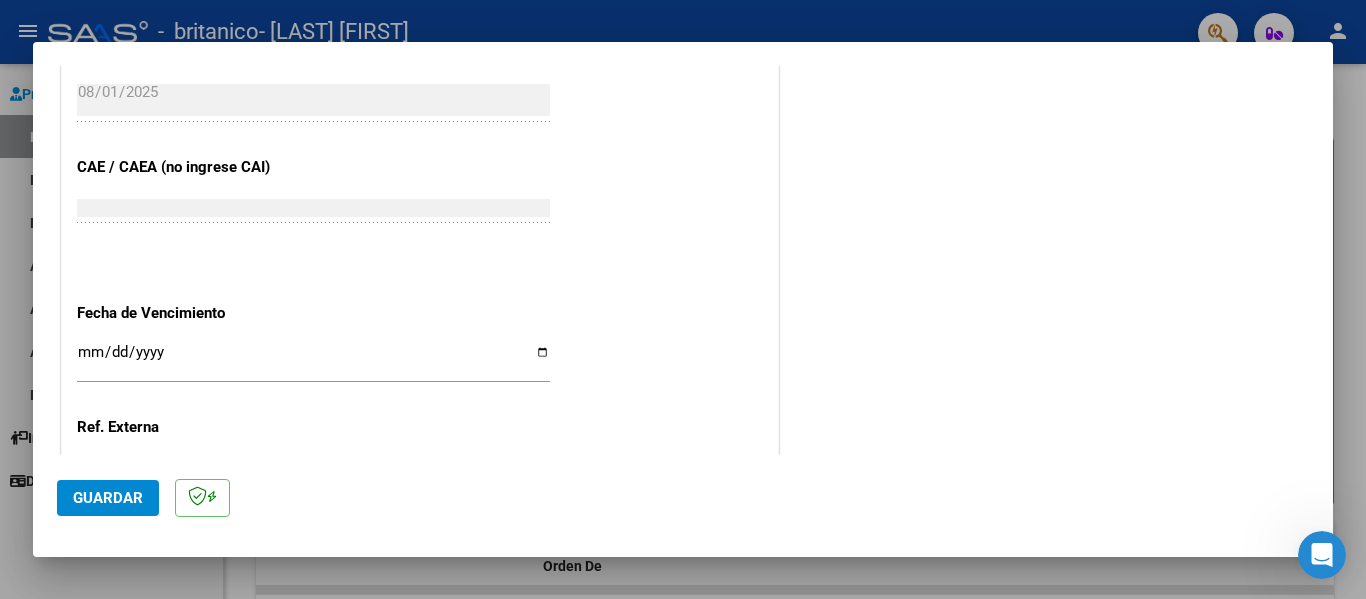 scroll, scrollTop: 1200, scrollLeft: 0, axis: vertical 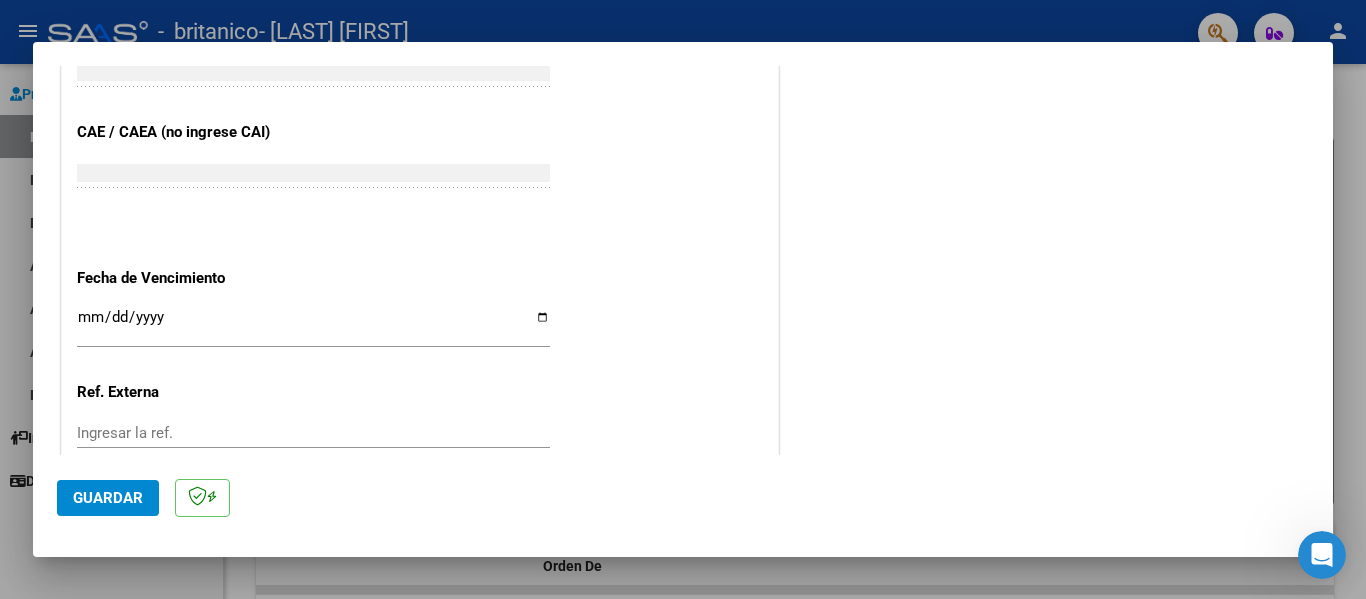 click on "Ingresar la fecha" at bounding box center (313, 325) 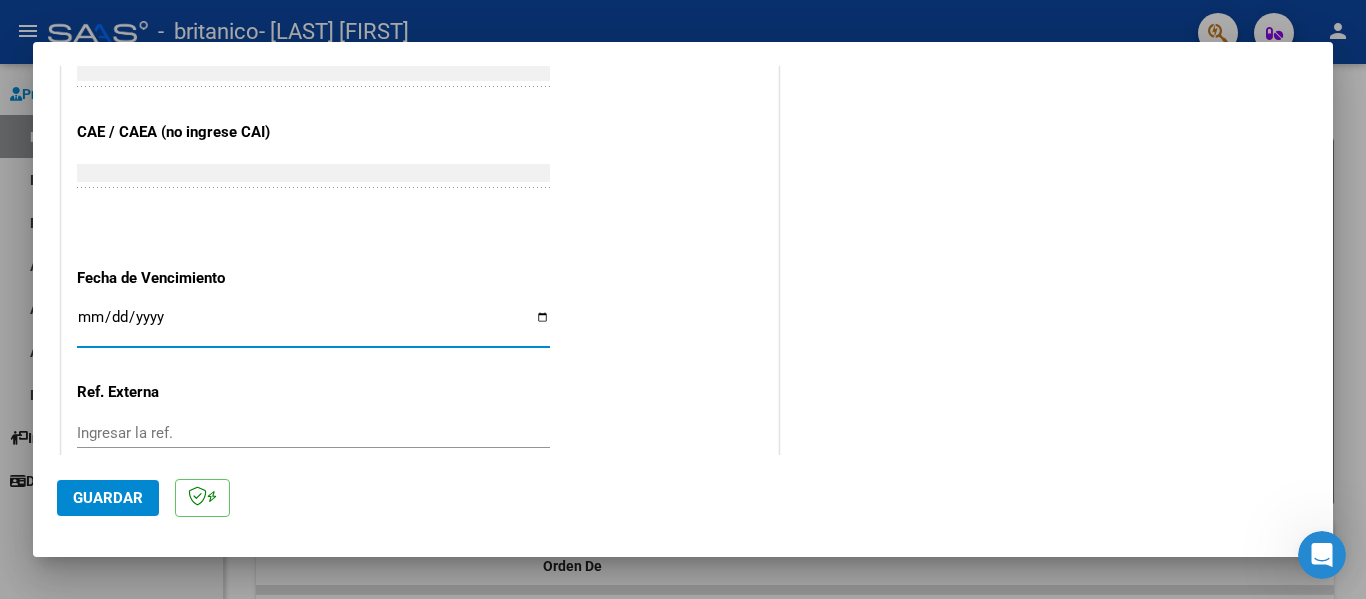 click on "Ingresar la fecha" at bounding box center (313, 325) 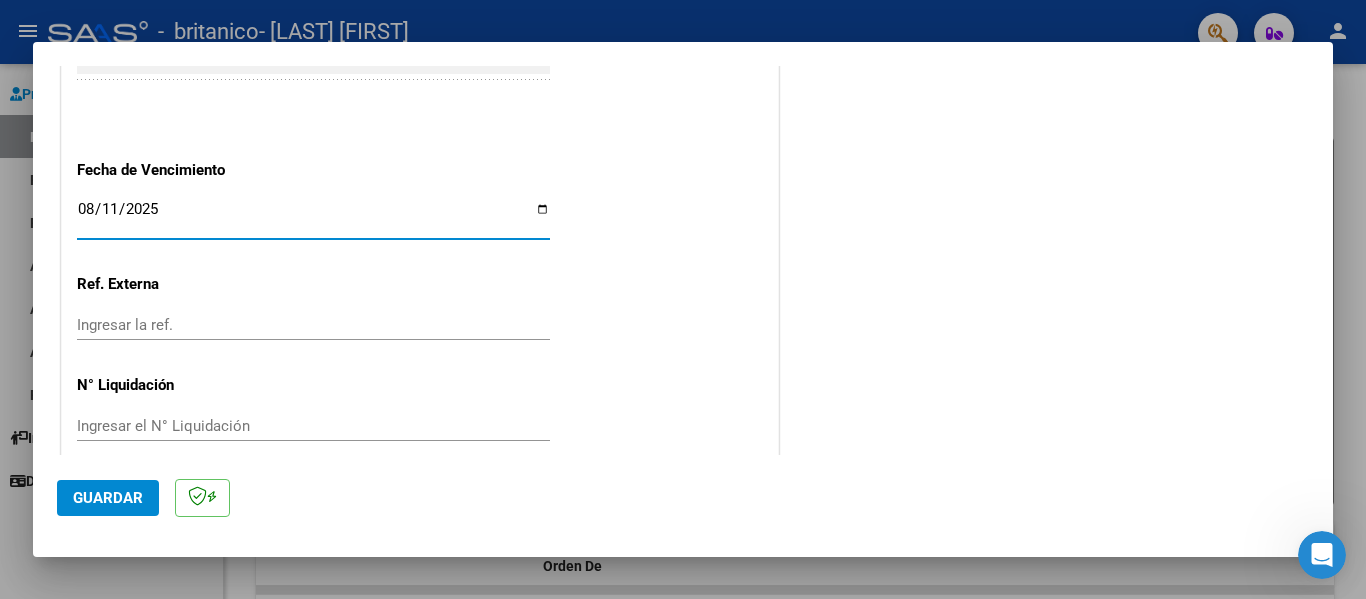 scroll, scrollTop: 1333, scrollLeft: 0, axis: vertical 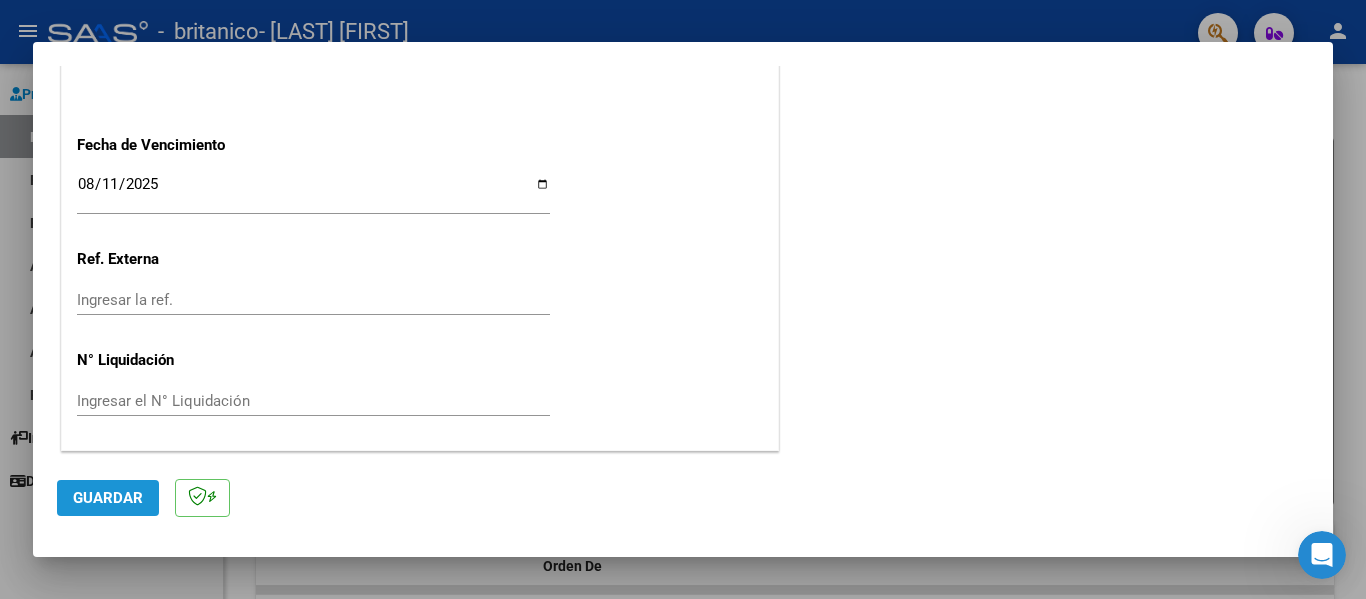 click on "Guardar" 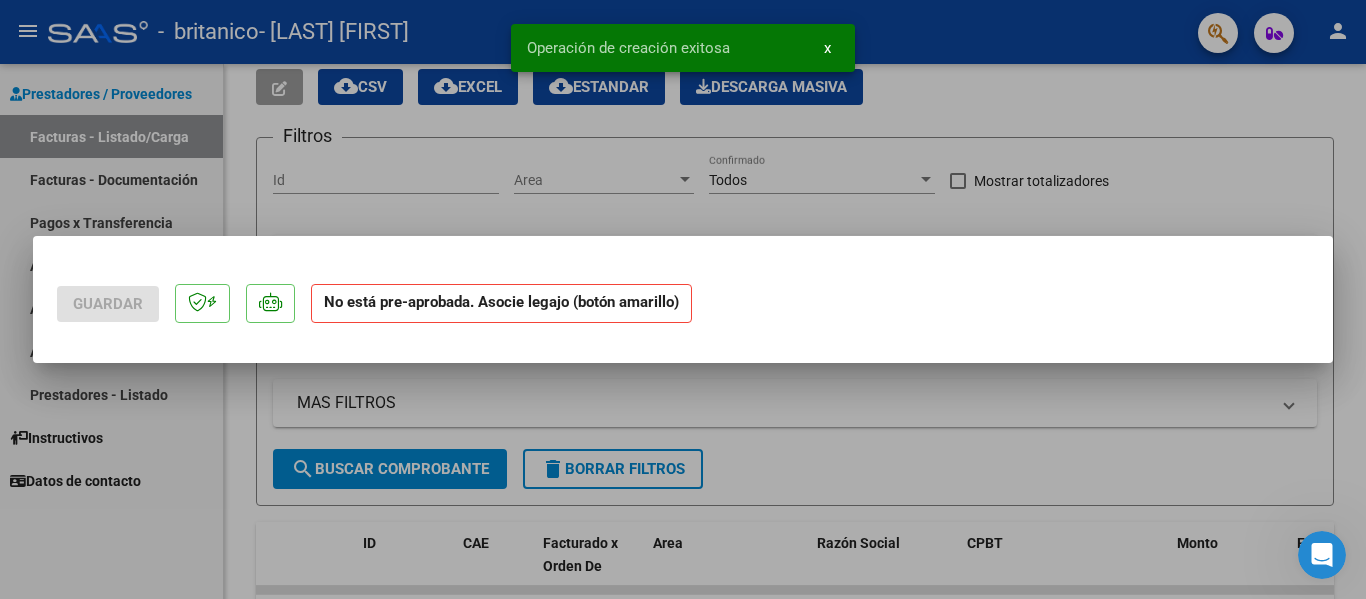 scroll, scrollTop: 0, scrollLeft: 0, axis: both 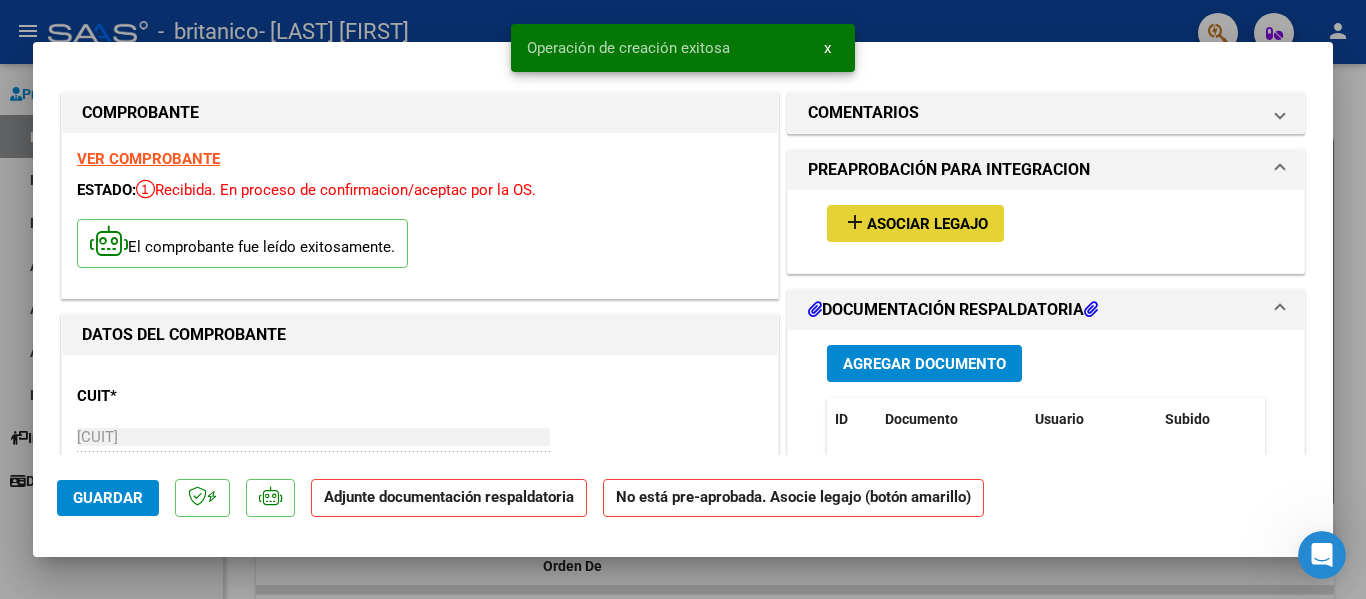 click on "Asociar Legajo" at bounding box center [927, 224] 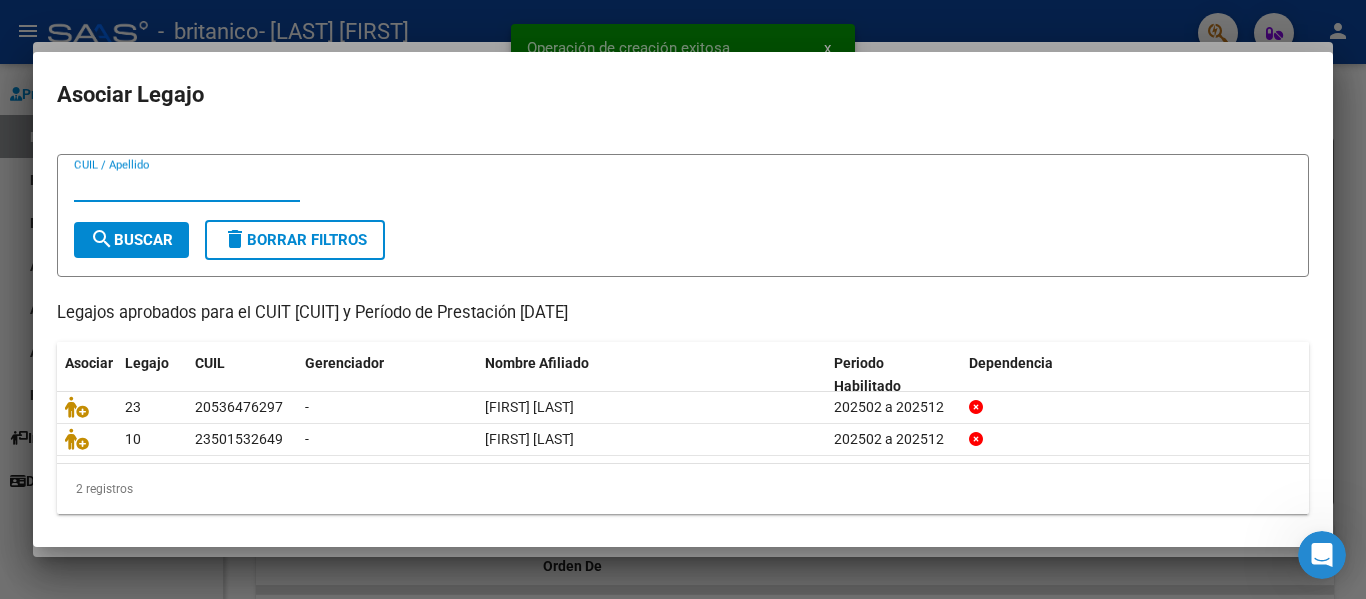 scroll, scrollTop: 38, scrollLeft: 0, axis: vertical 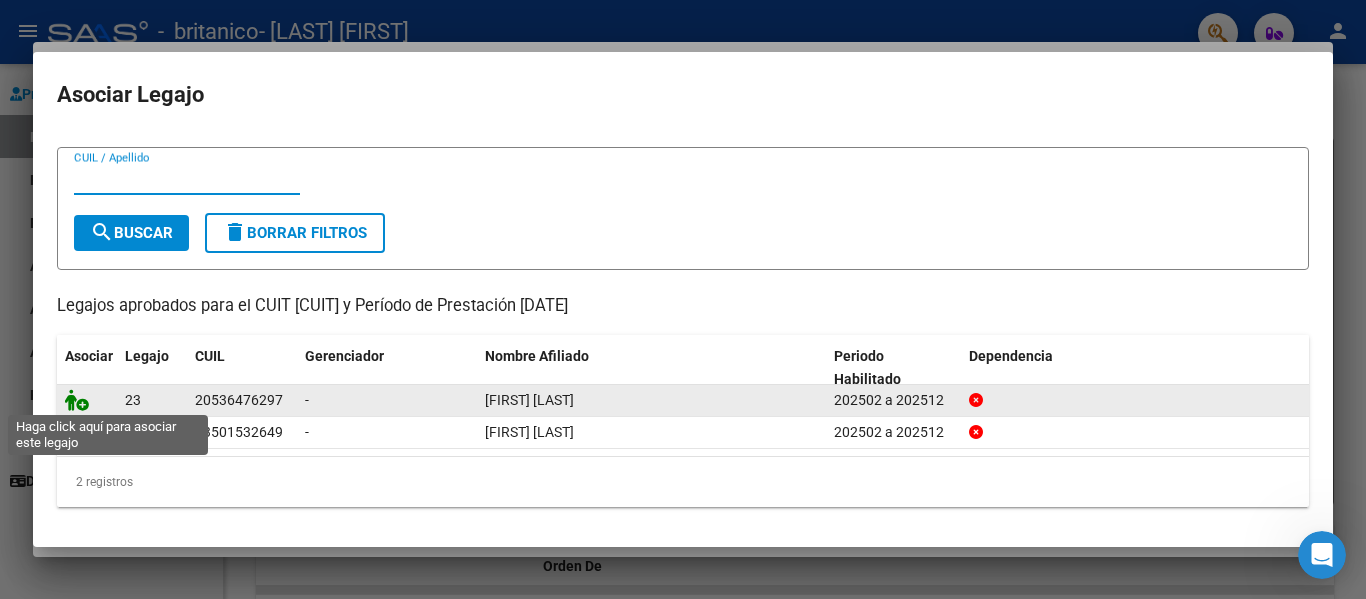 click 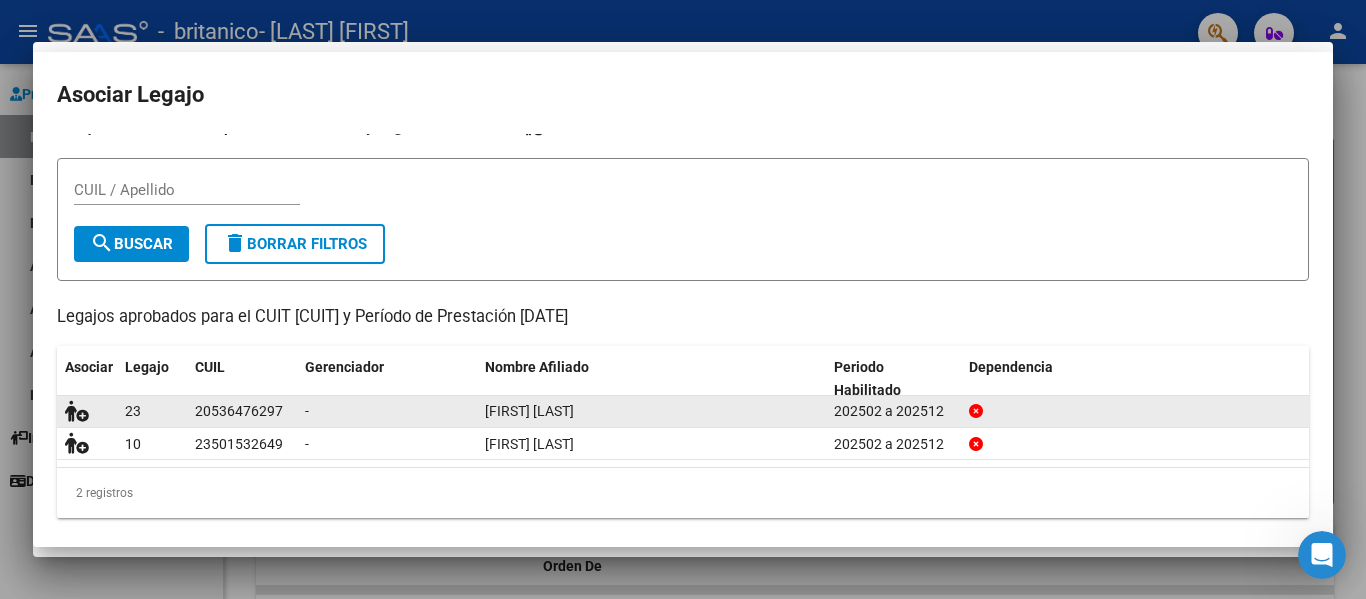 scroll, scrollTop: 0, scrollLeft: 0, axis: both 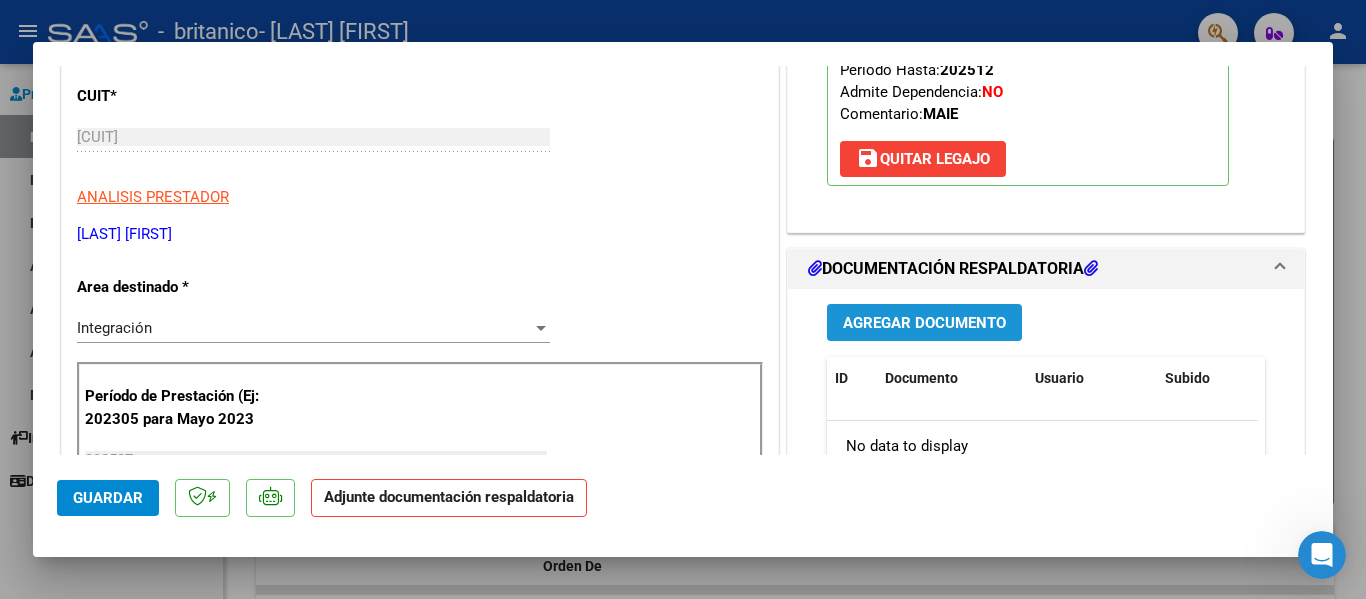 click on "Agregar Documento" at bounding box center [924, 323] 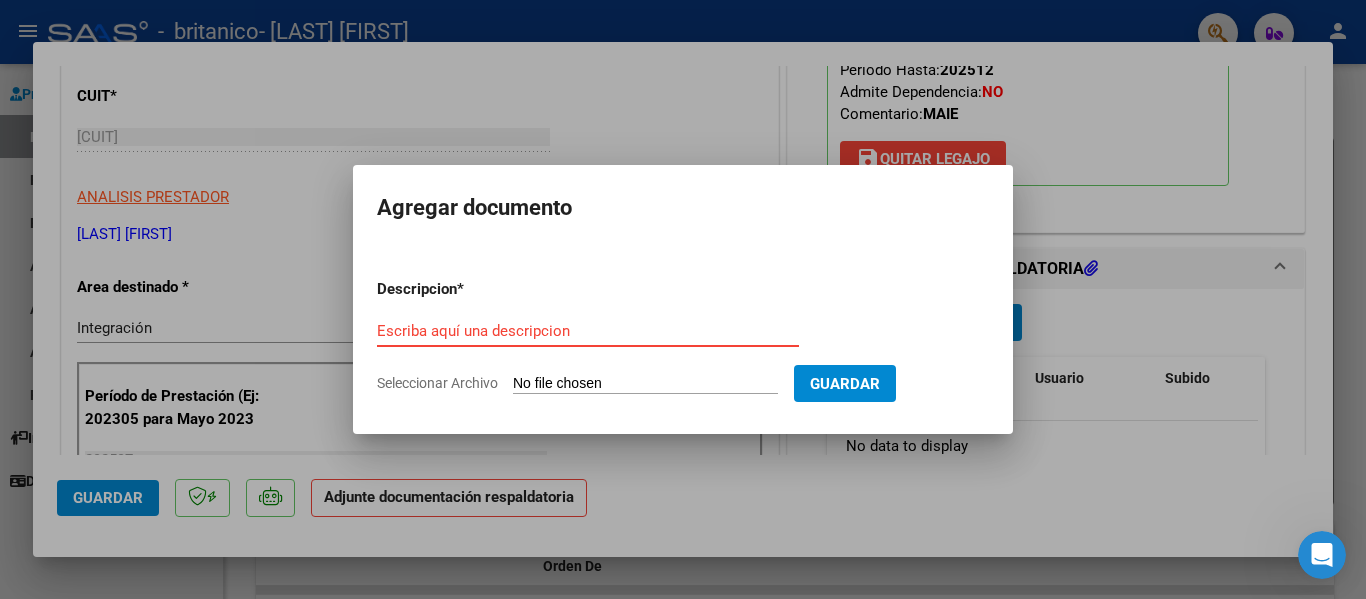 type on "C:\fakepath\PA_[CUIT]_011_[NUMBER]_[NUMBER].pdf" 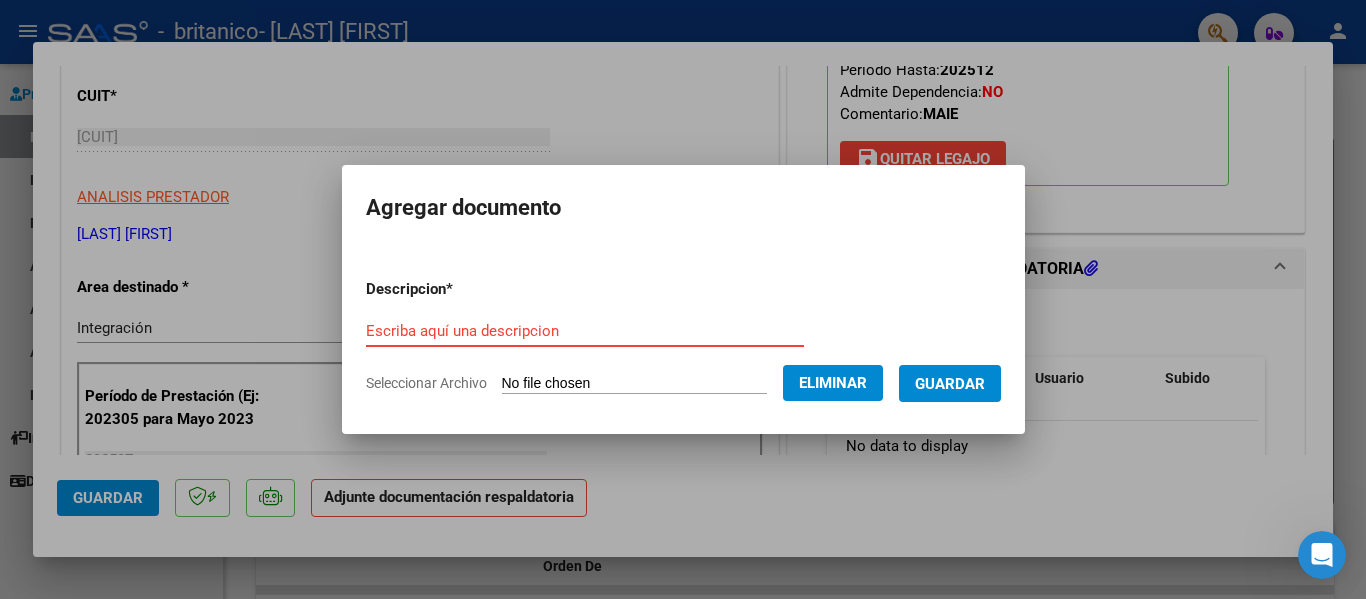 click on "Escriba aquí una descripcion" at bounding box center [585, 331] 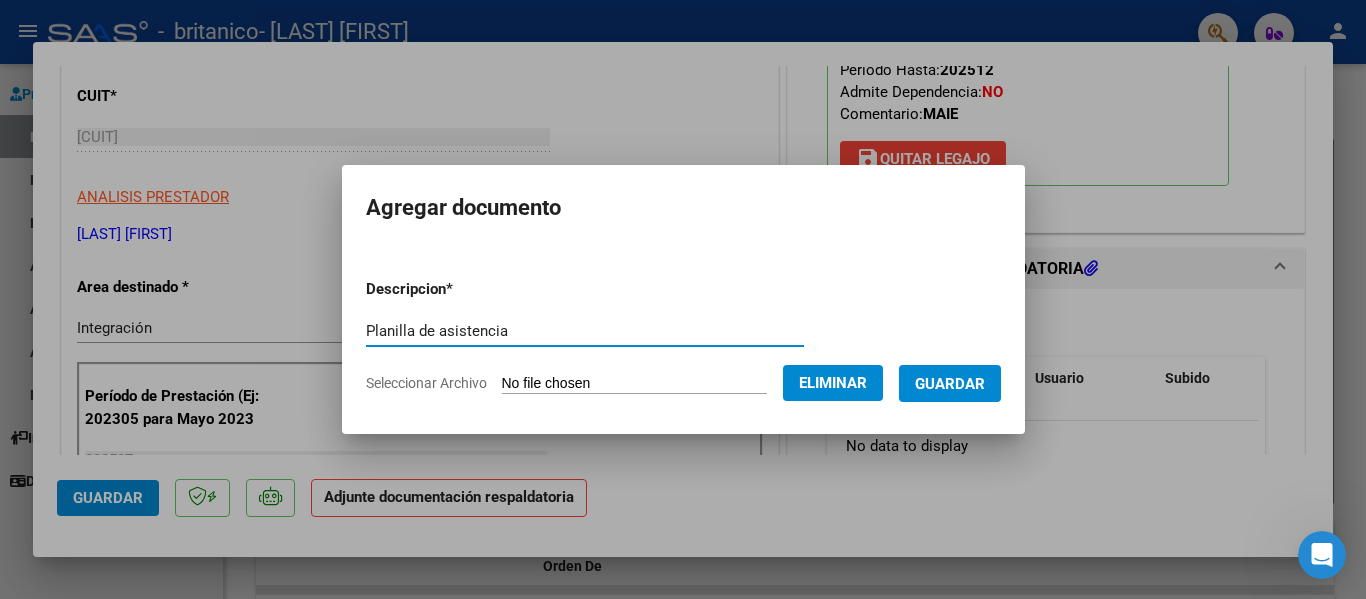 type on "Planilla de asistencia" 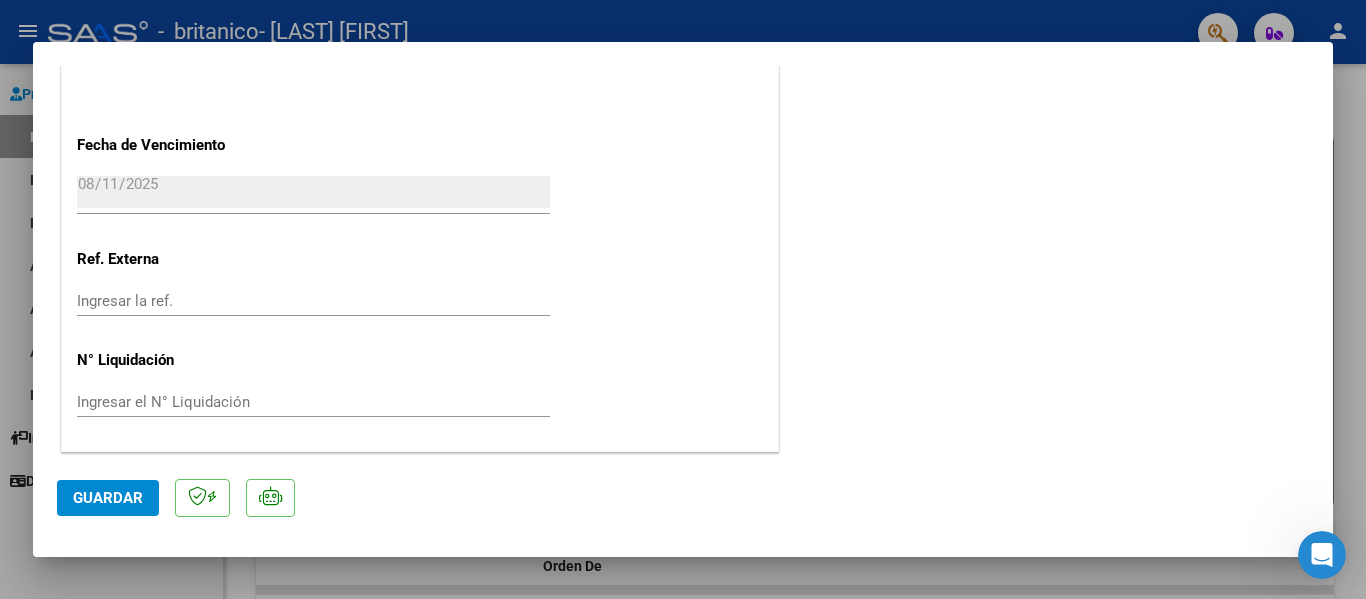 scroll, scrollTop: 1401, scrollLeft: 0, axis: vertical 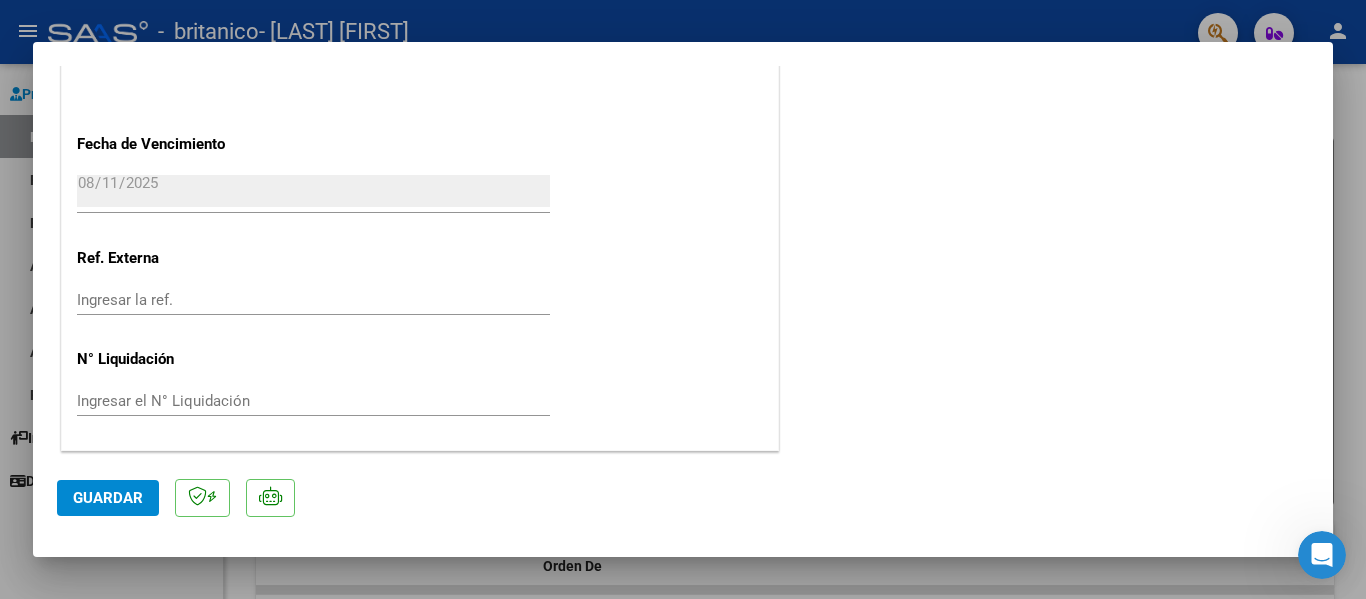 click on "Guardar" 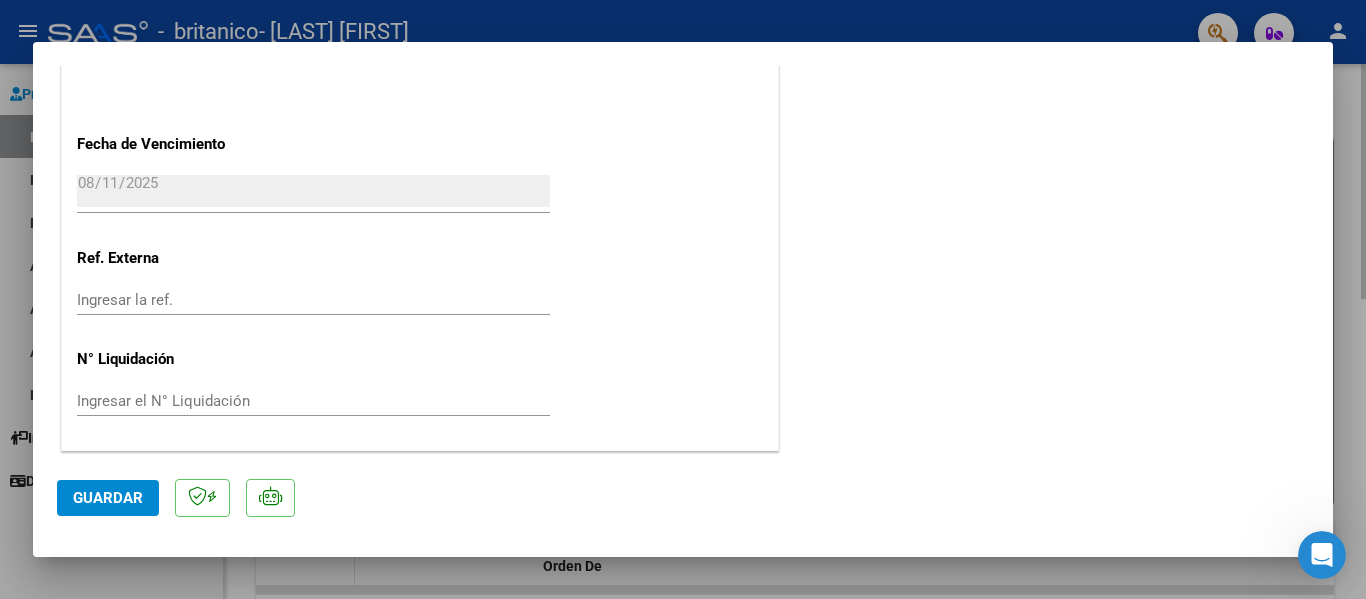 type 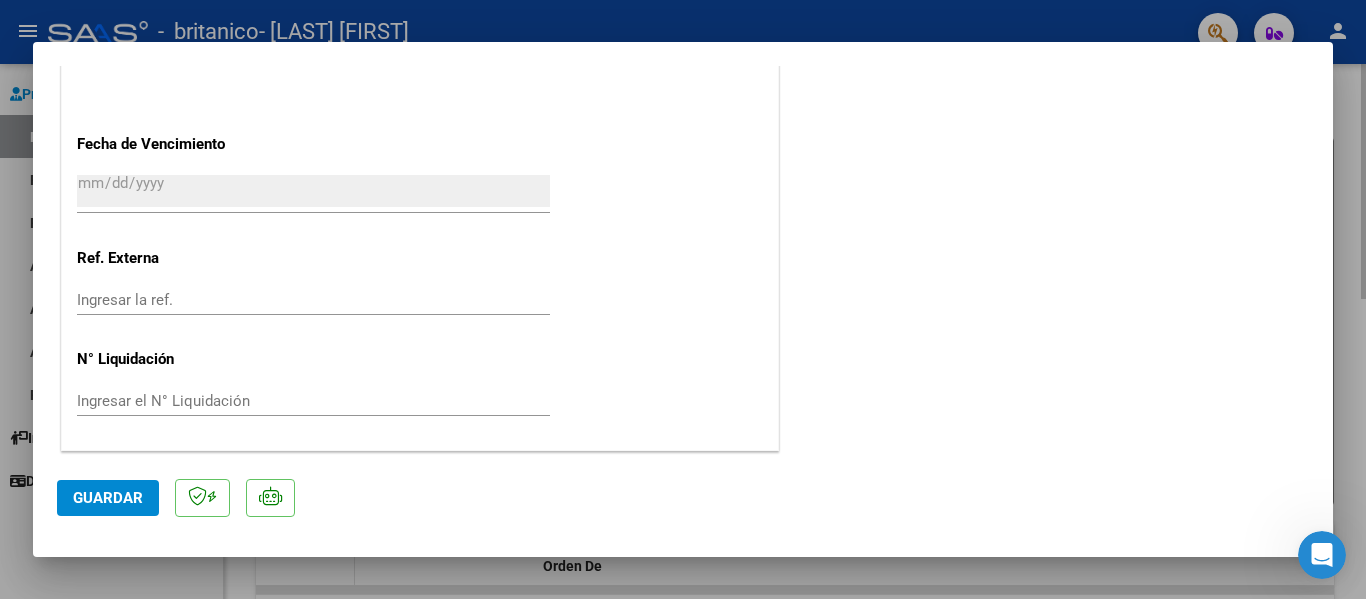 scroll, scrollTop: 1553, scrollLeft: 0, axis: vertical 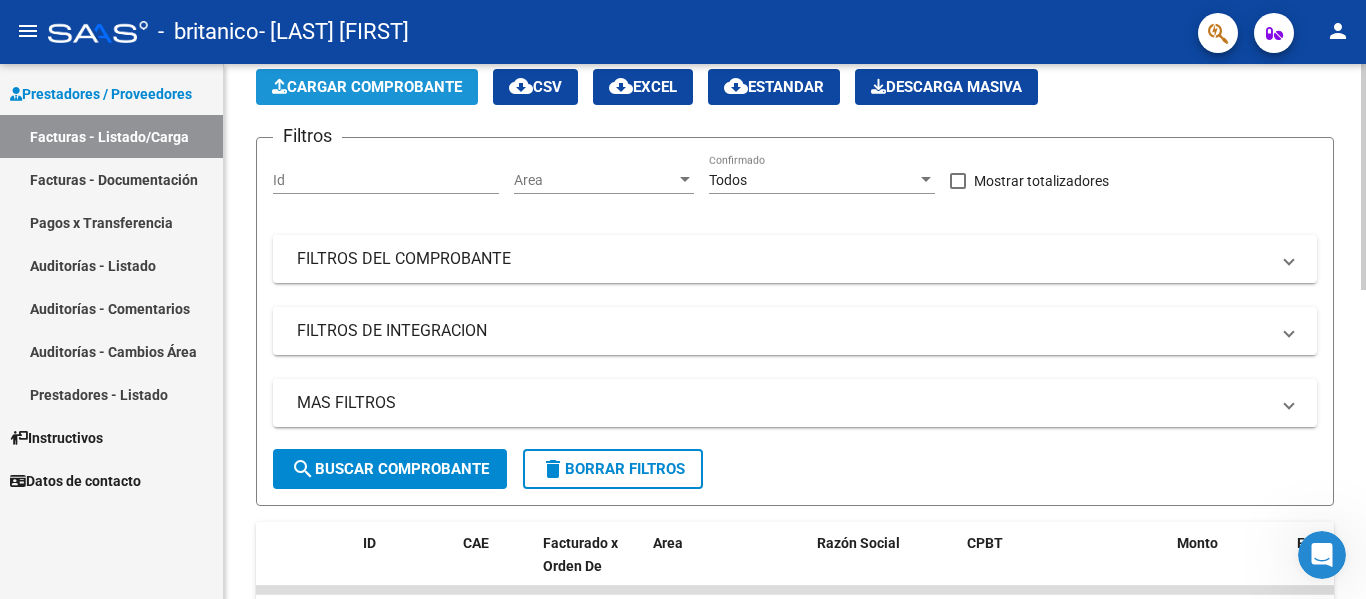 click on "Cargar Comprobante" 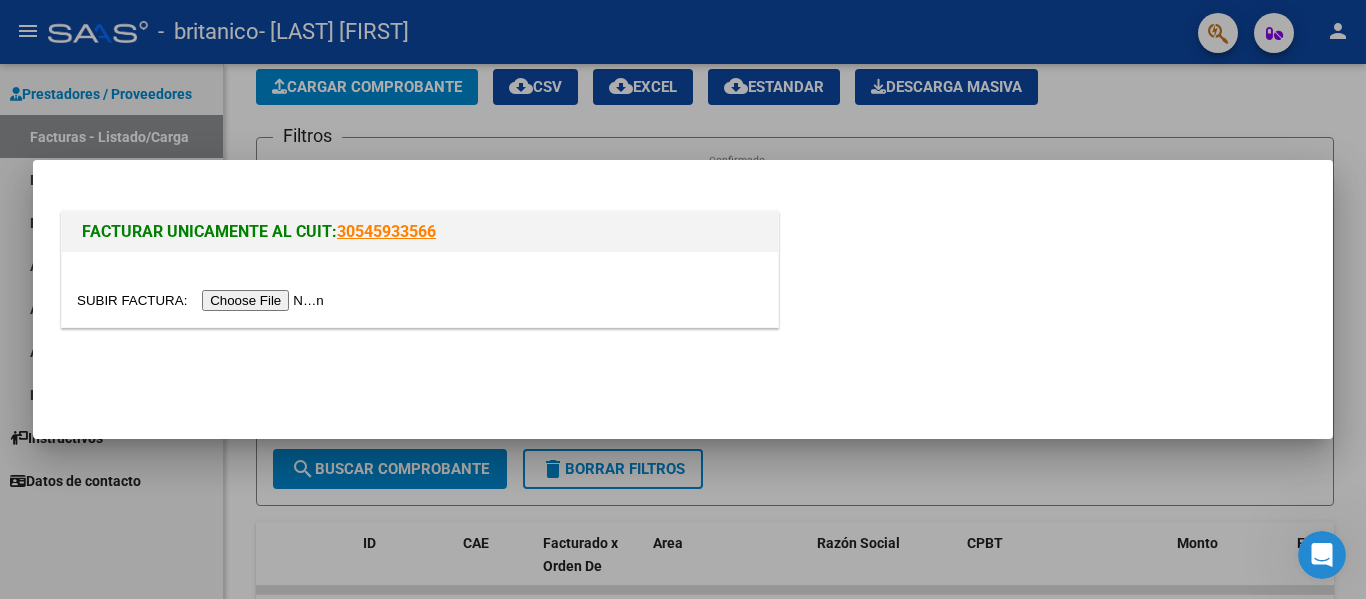 click at bounding box center (203, 300) 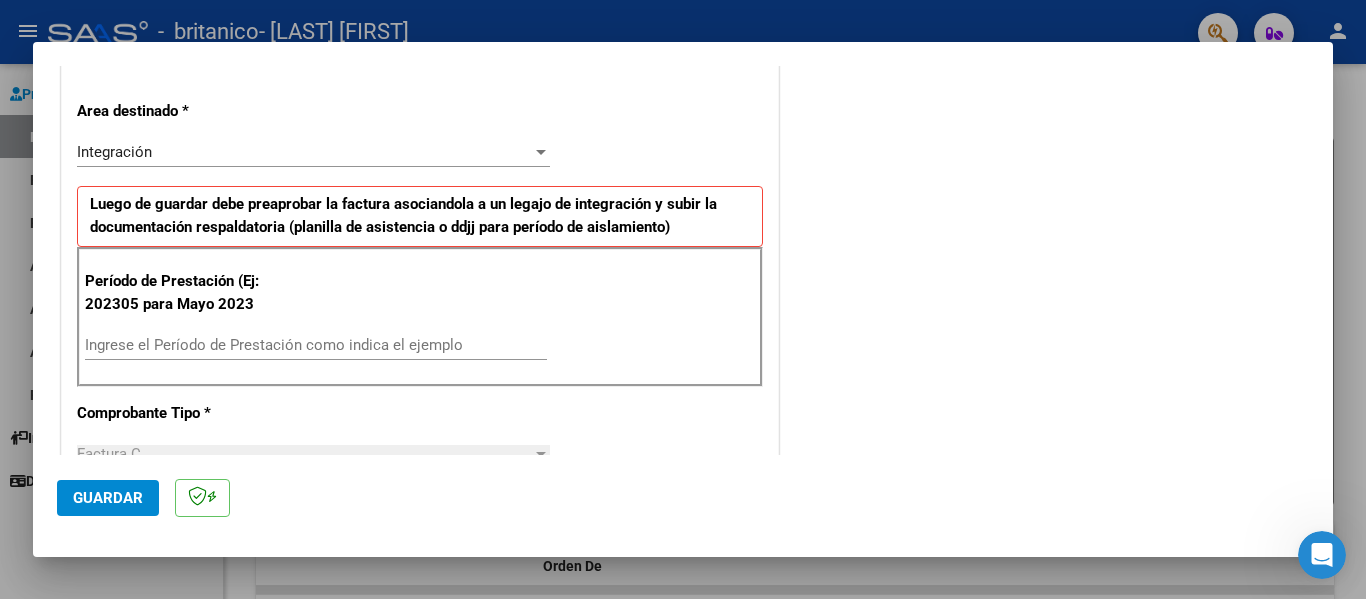scroll, scrollTop: 500, scrollLeft: 0, axis: vertical 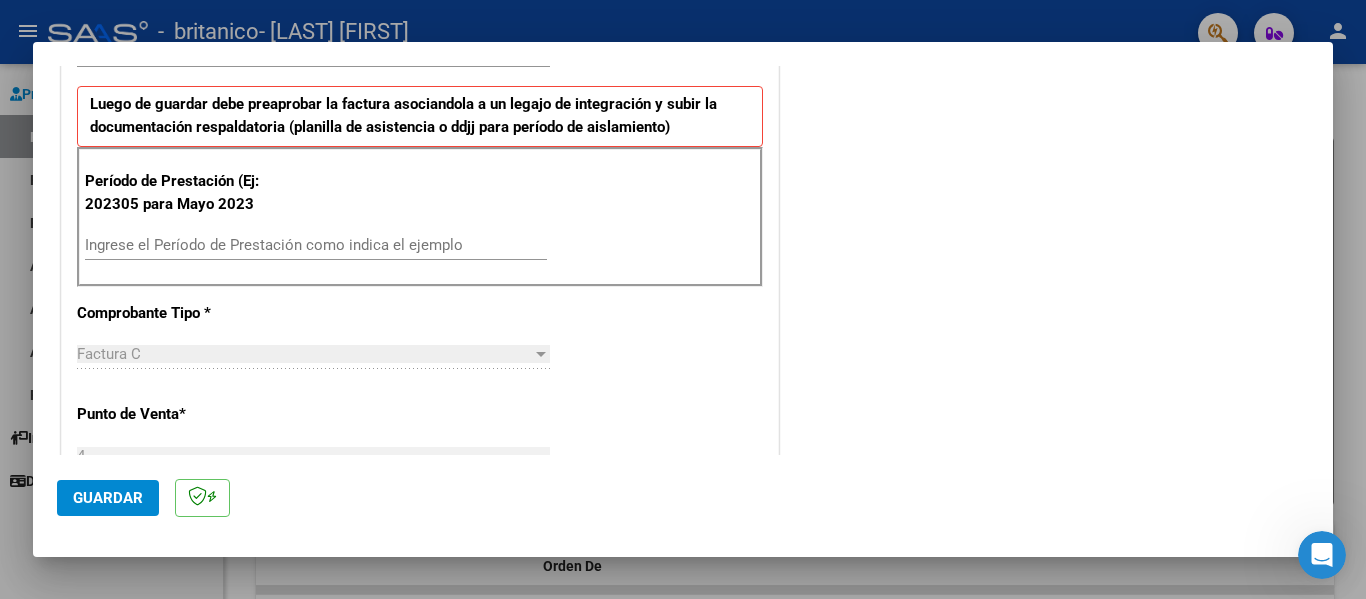 click on "Ingrese el Período de Prestación como indica el ejemplo" at bounding box center (316, 245) 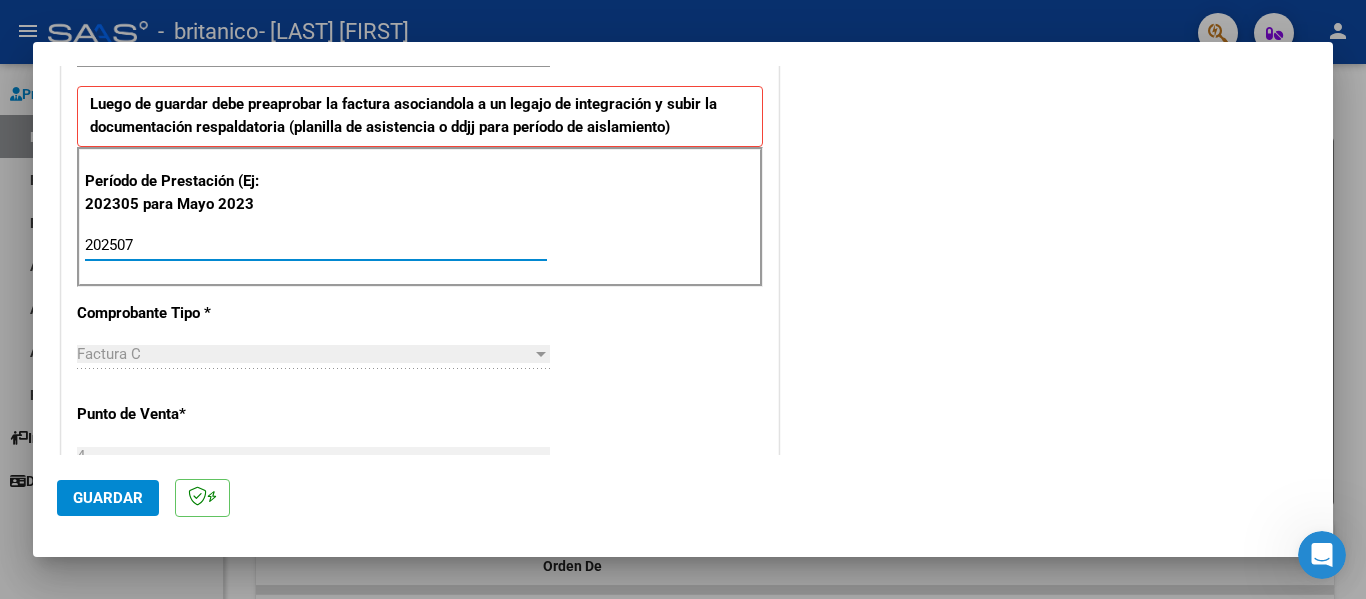 type on "202507" 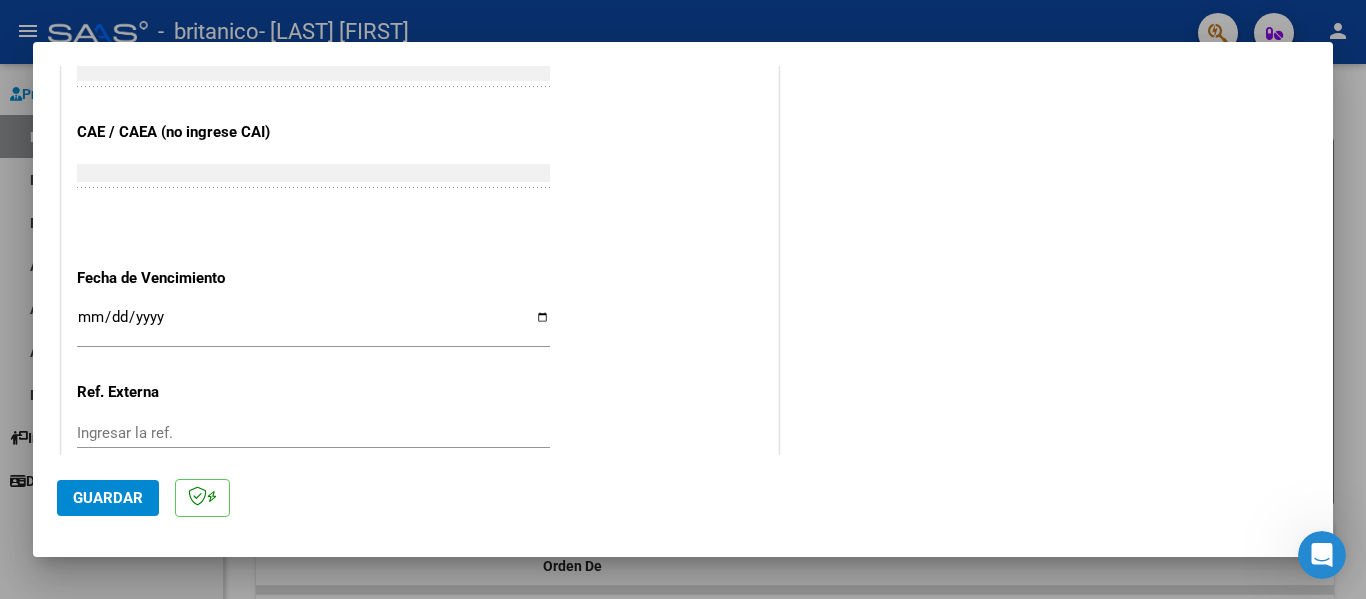scroll, scrollTop: 1300, scrollLeft: 0, axis: vertical 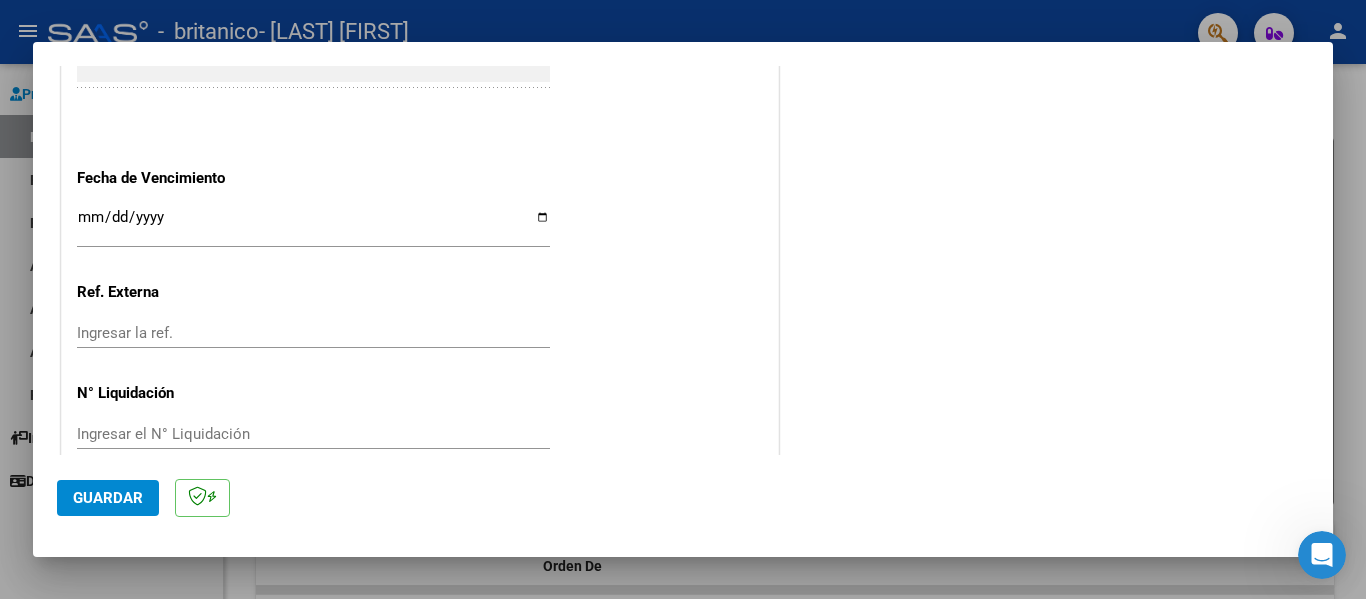 click on "Ingresar la fecha" at bounding box center (313, 225) 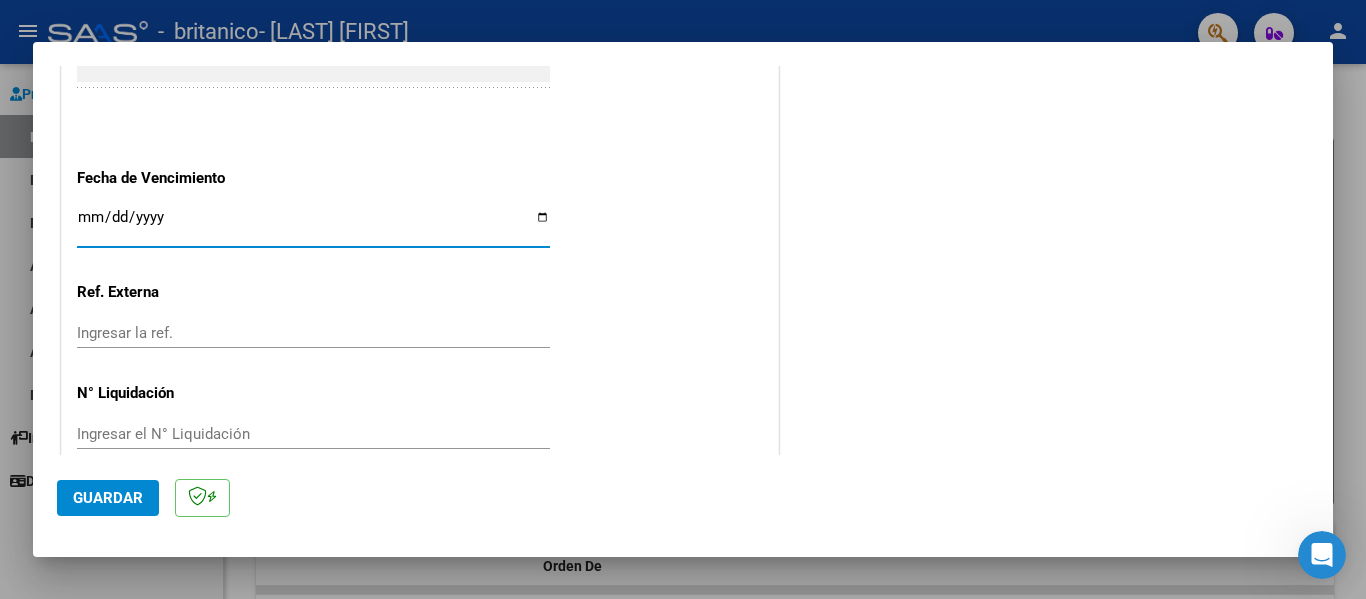 type on "2025-08-11" 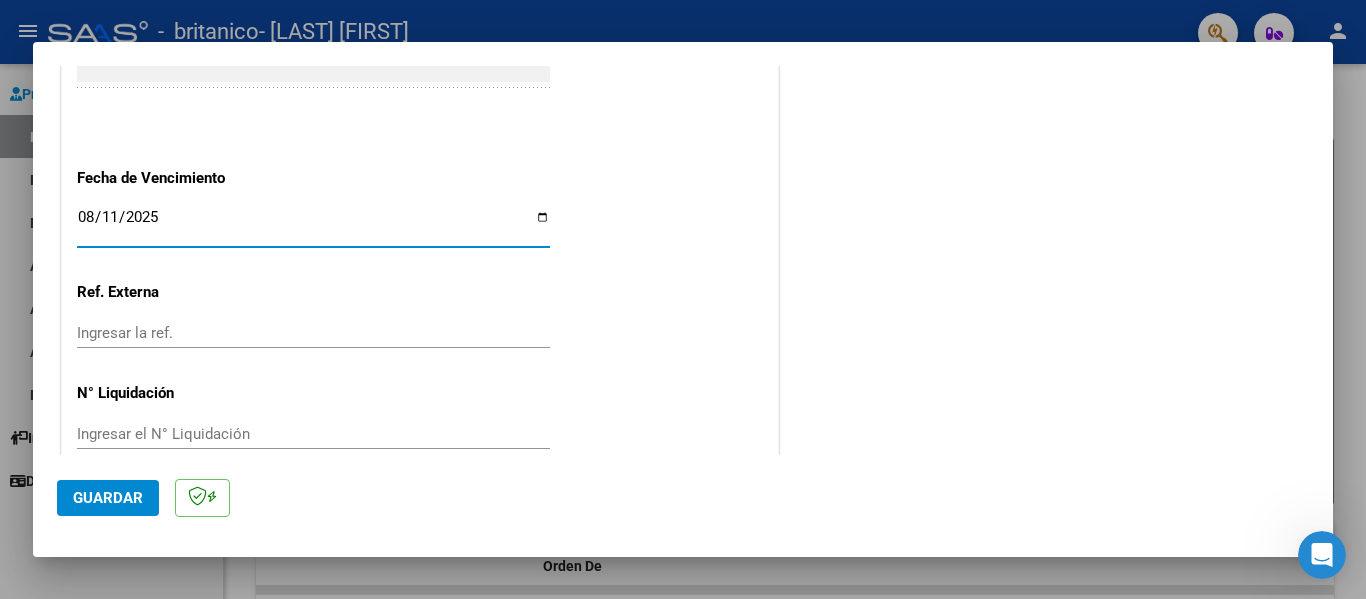 scroll, scrollTop: 1333, scrollLeft: 0, axis: vertical 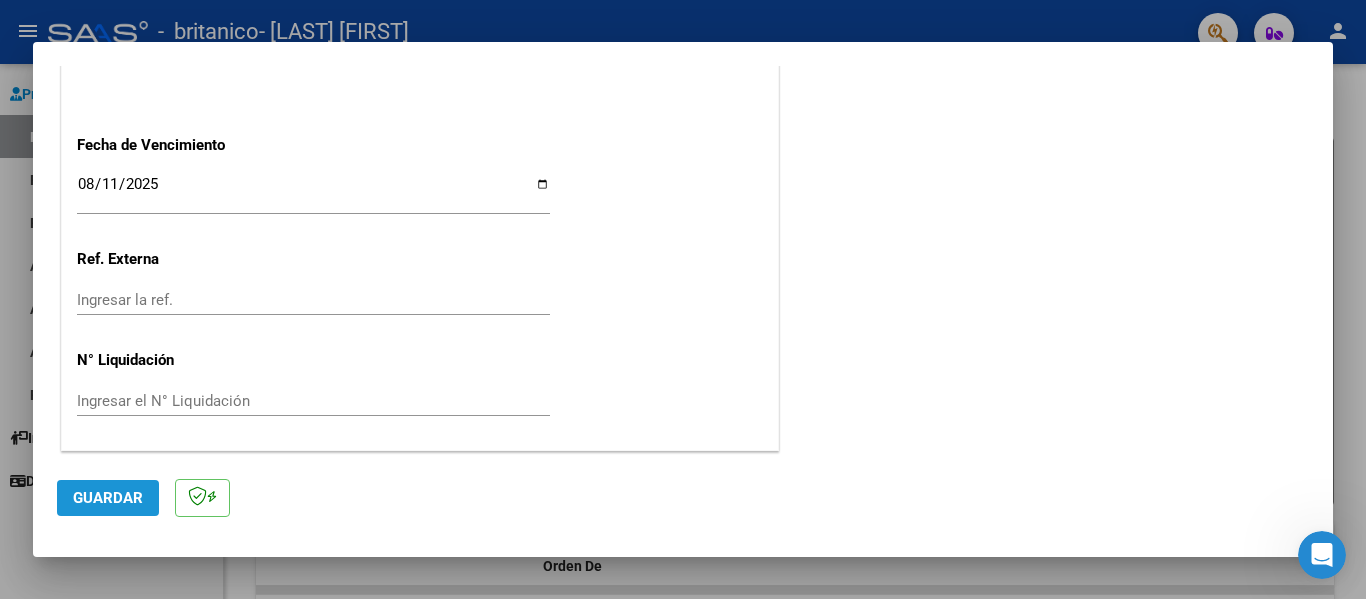 click on "Guardar" 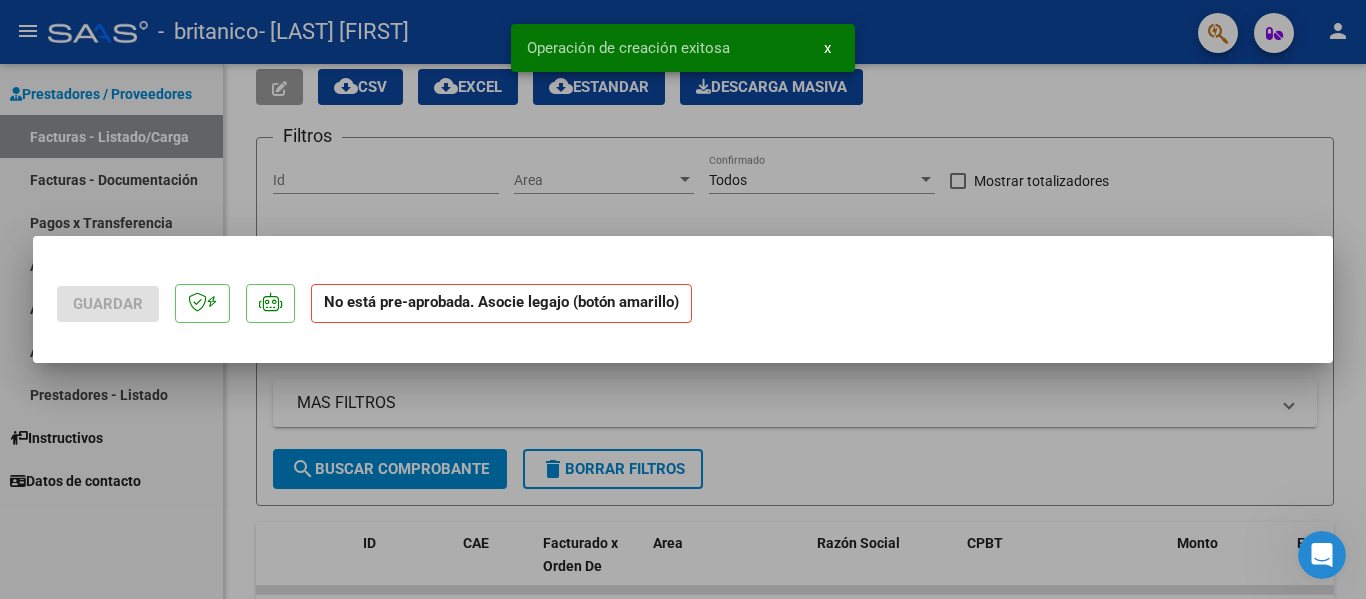 scroll, scrollTop: 0, scrollLeft: 0, axis: both 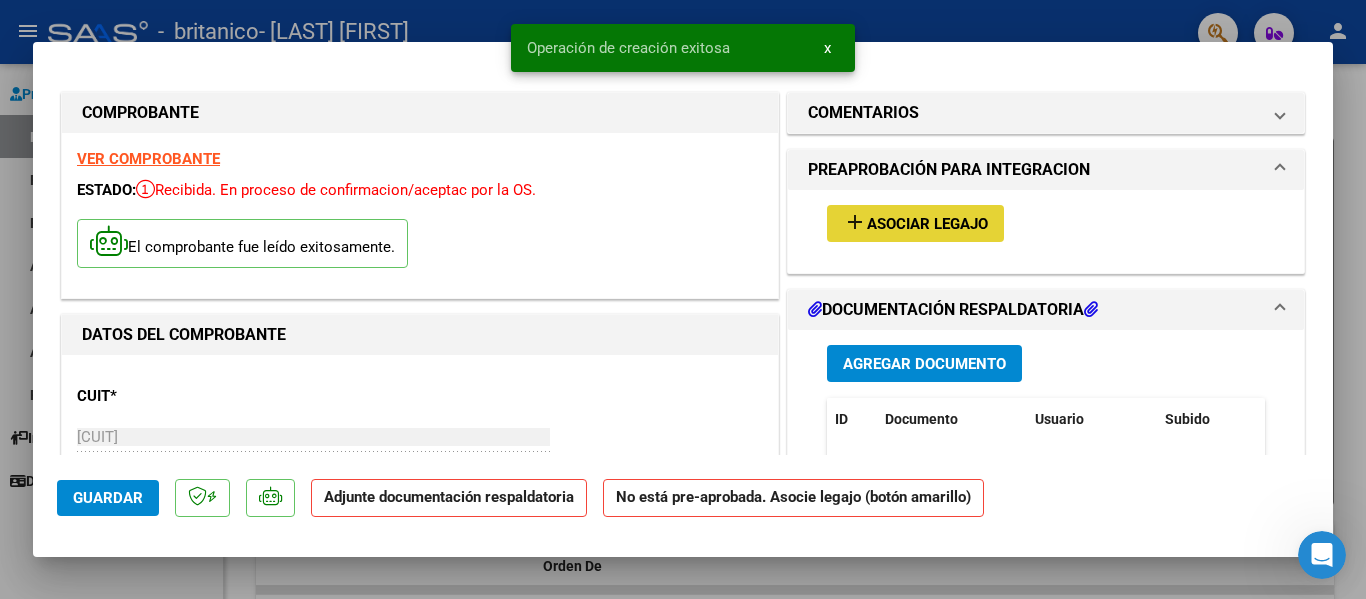 click on "Asociar Legajo" at bounding box center (927, 224) 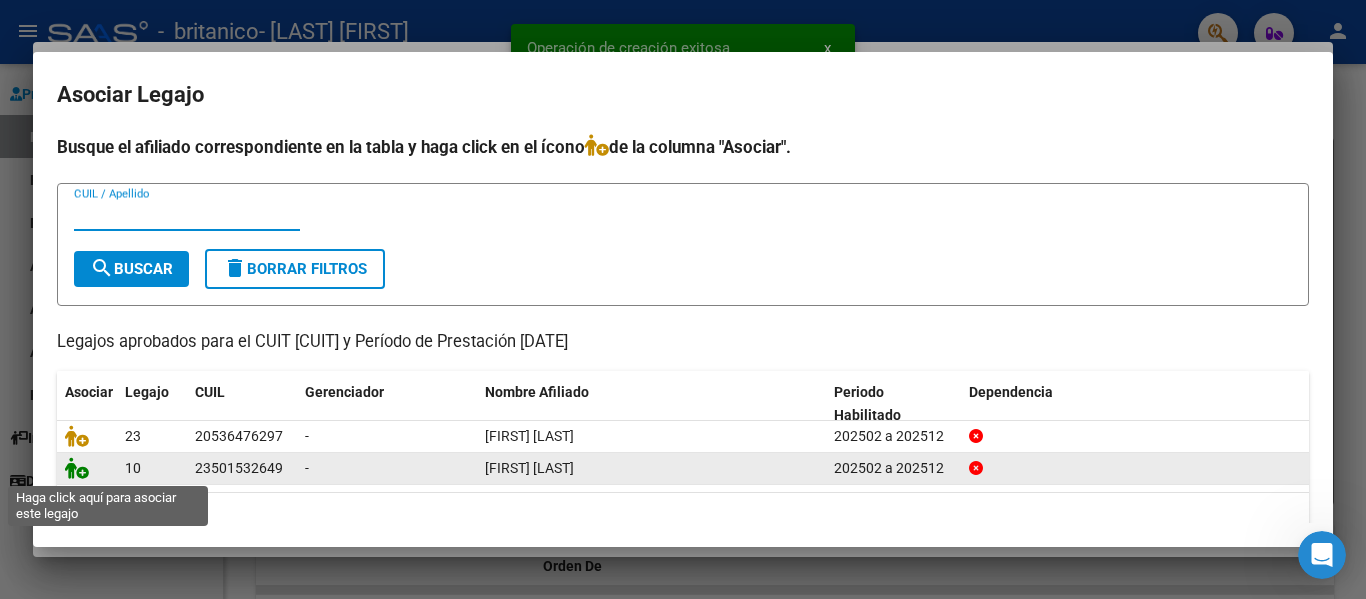 click 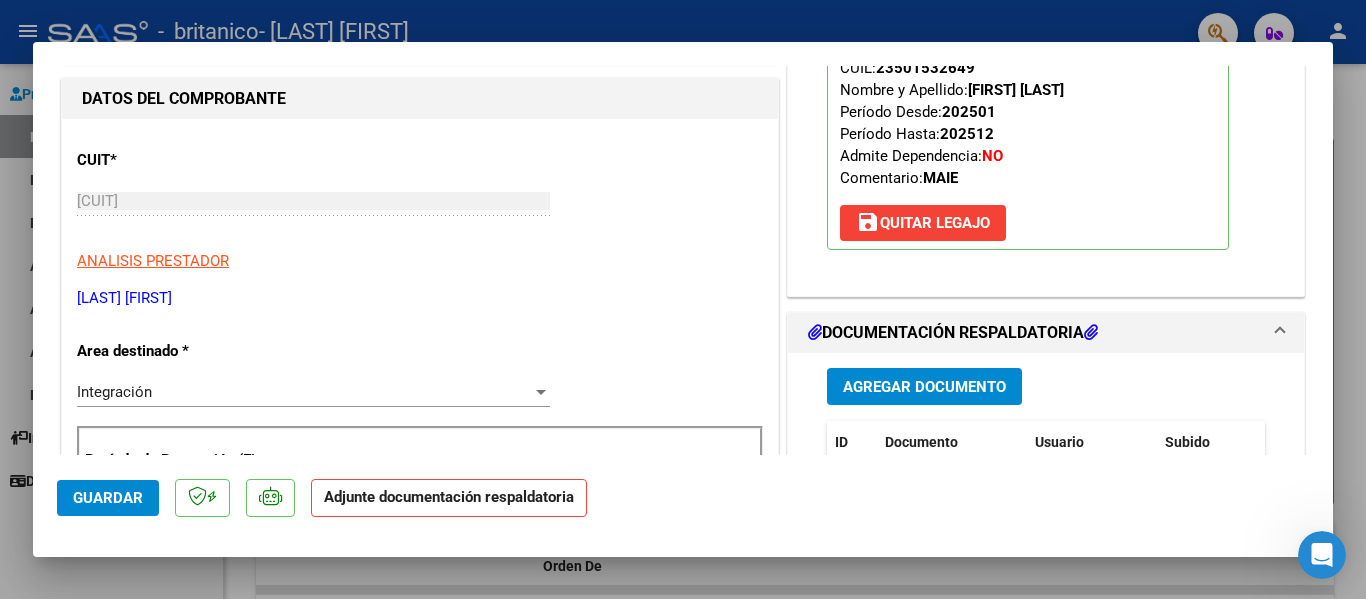 scroll, scrollTop: 300, scrollLeft: 0, axis: vertical 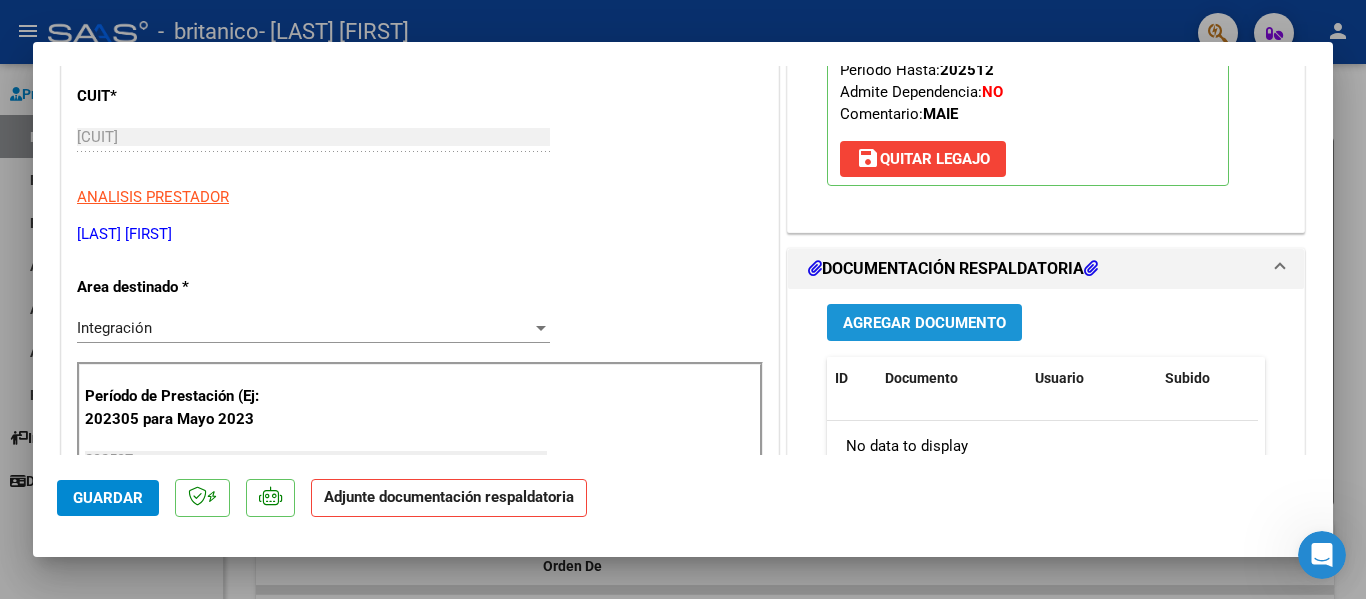 click on "Agregar Documento" at bounding box center [924, 323] 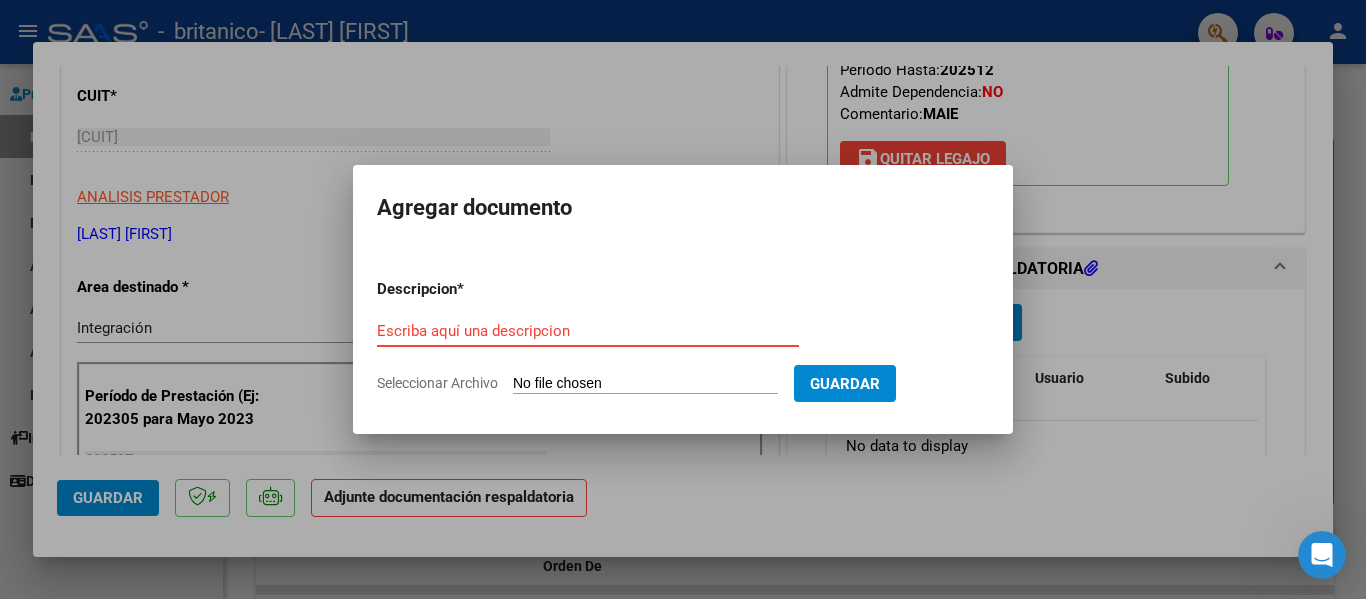 type on "C:\fakepath\PA_[CUIT]_011_[NUMBER]_[NUMBER].pdf" 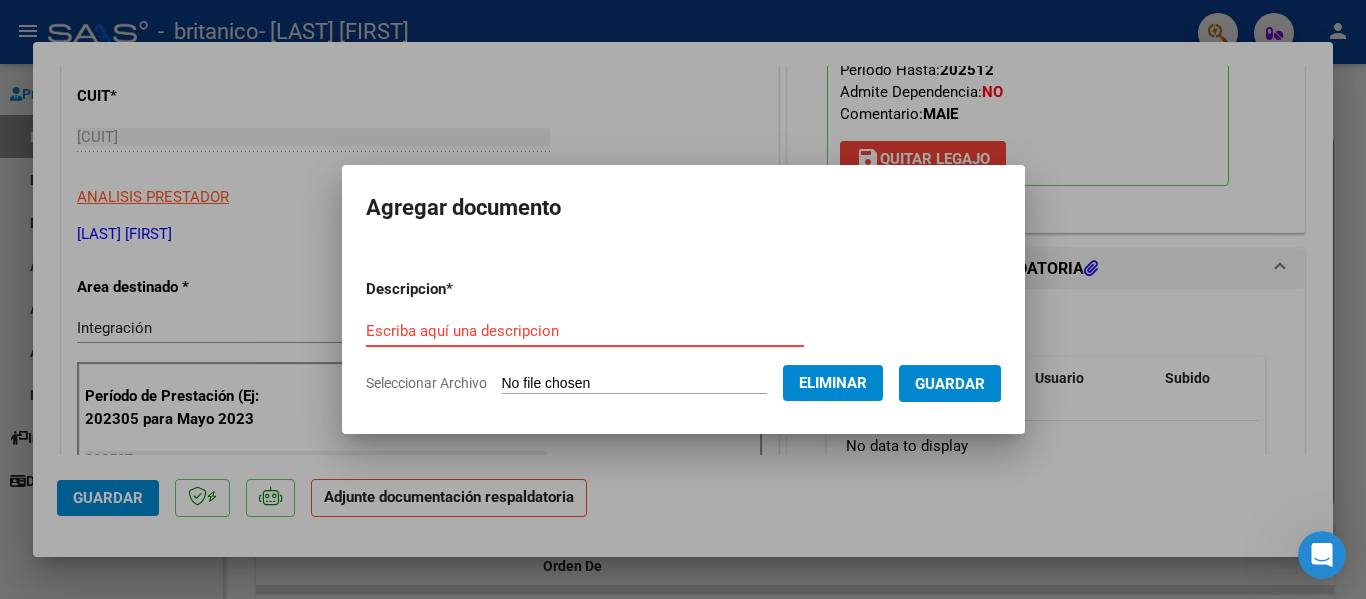 click on "Escriba aquí una descripcion" at bounding box center [585, 331] 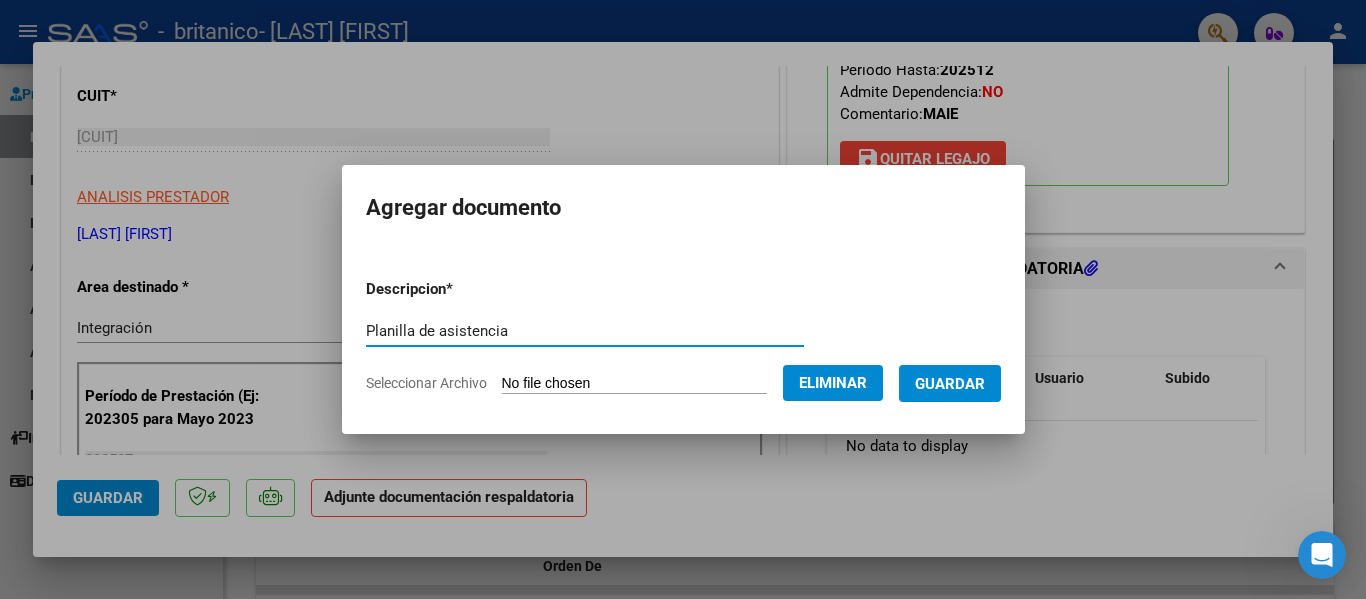 type on "Planilla de asistencia" 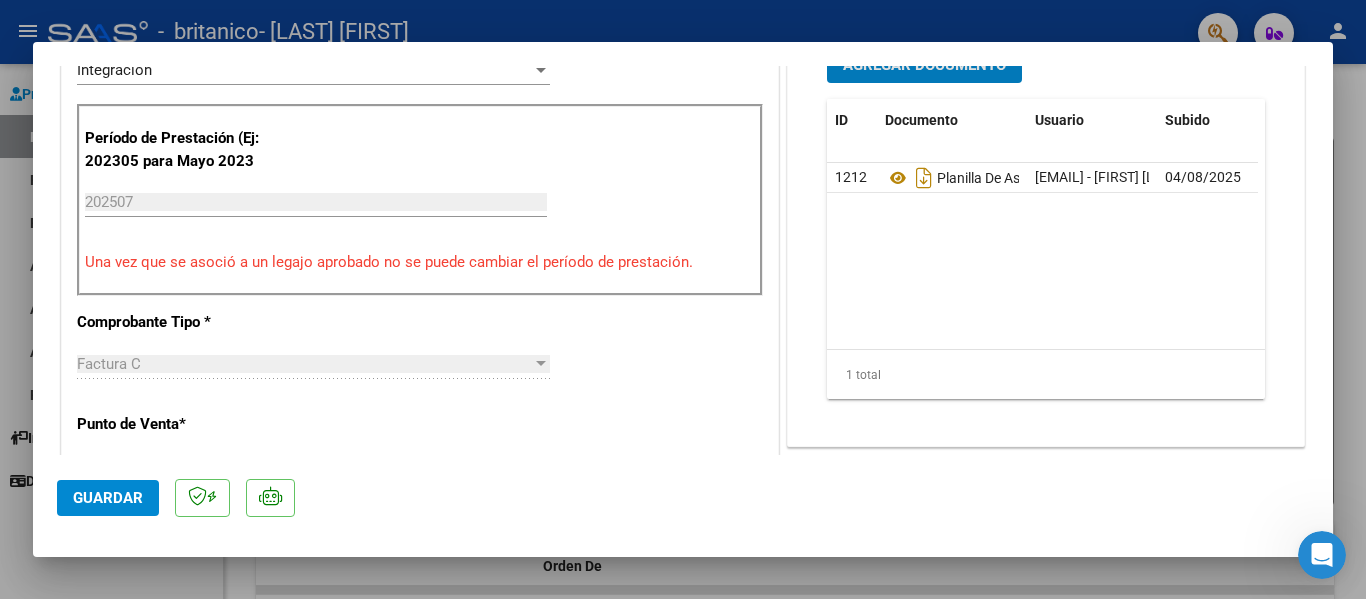 scroll, scrollTop: 501, scrollLeft: 0, axis: vertical 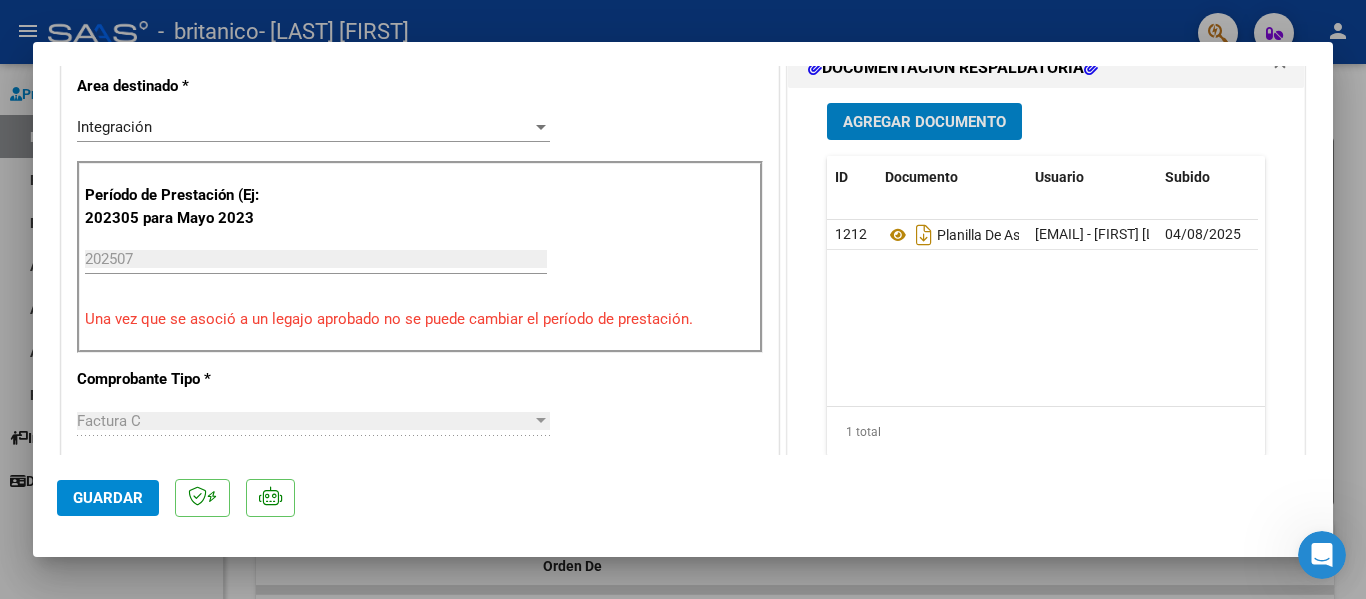 click on "Guardar" 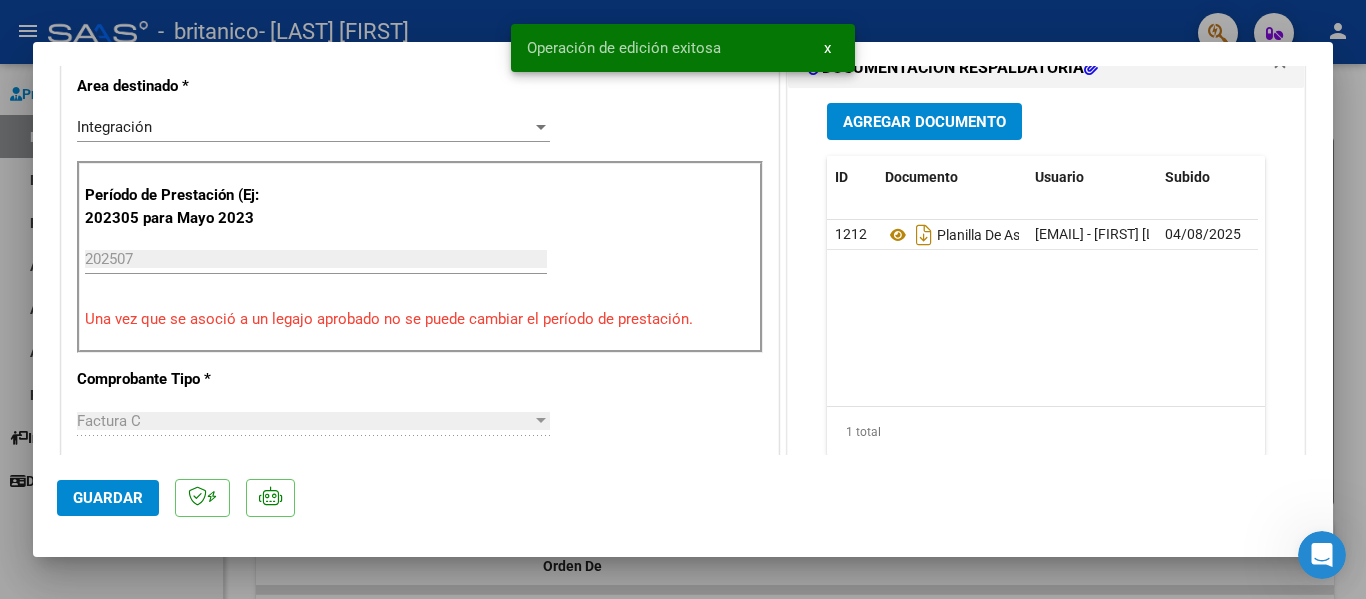 click on "Guardar" 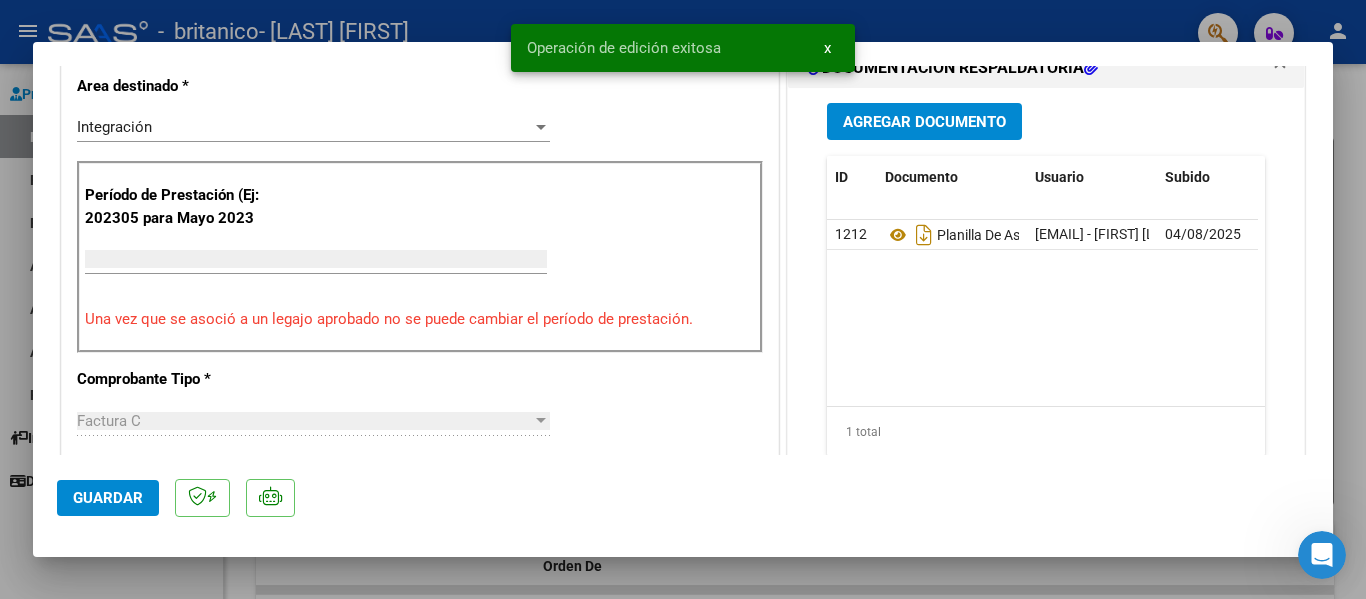 type 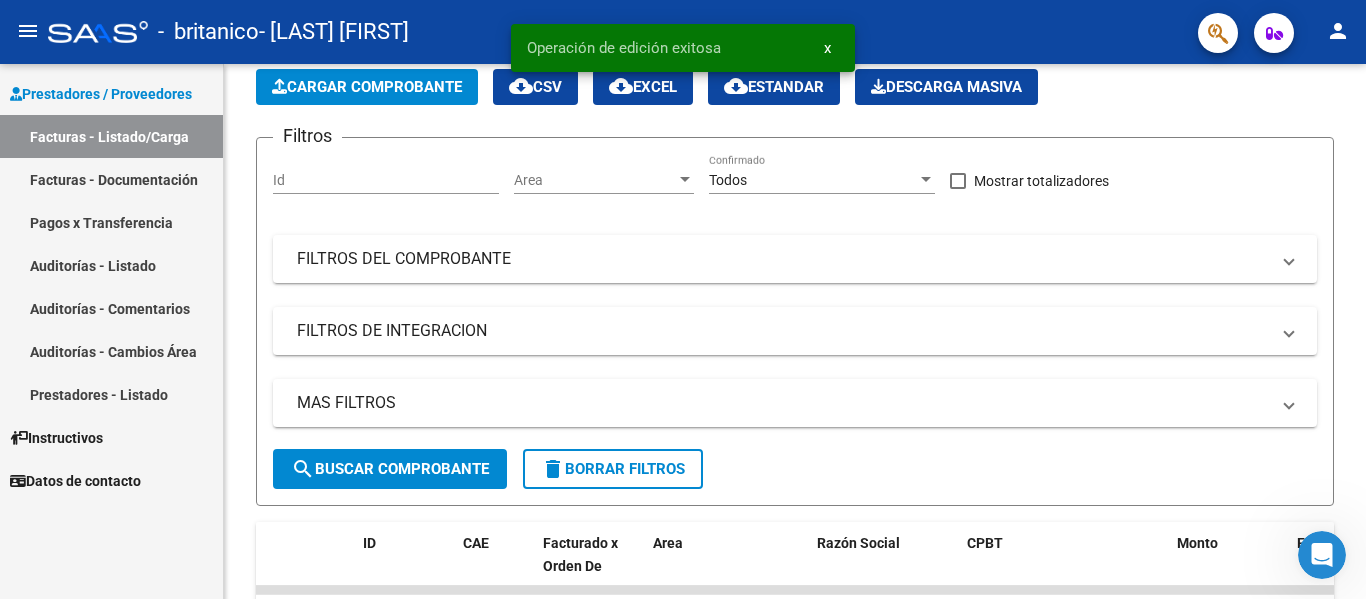 click on "Facturas - Documentación" at bounding box center [111, 179] 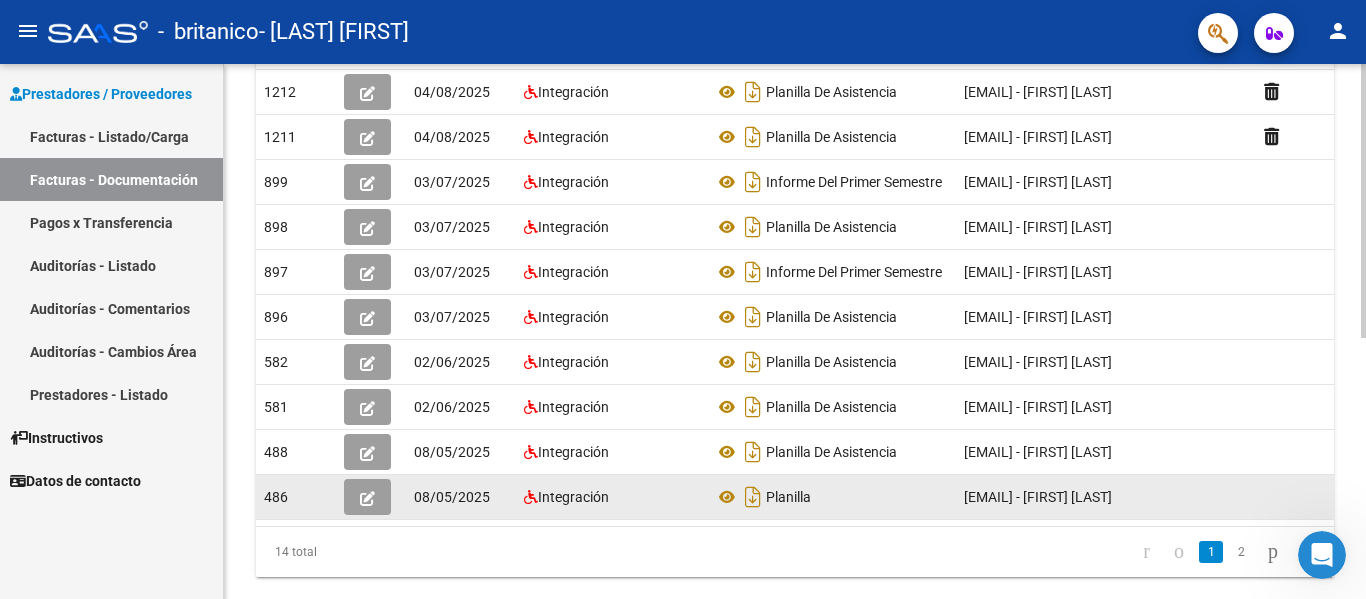 scroll, scrollTop: 500, scrollLeft: 0, axis: vertical 